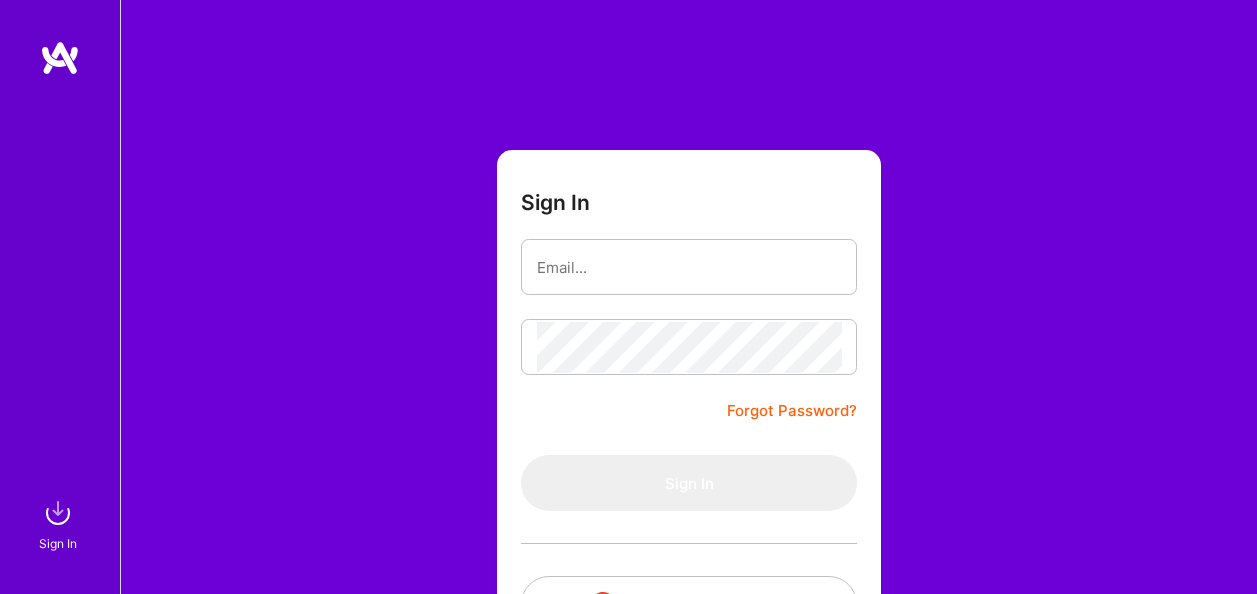 scroll, scrollTop: 0, scrollLeft: 0, axis: both 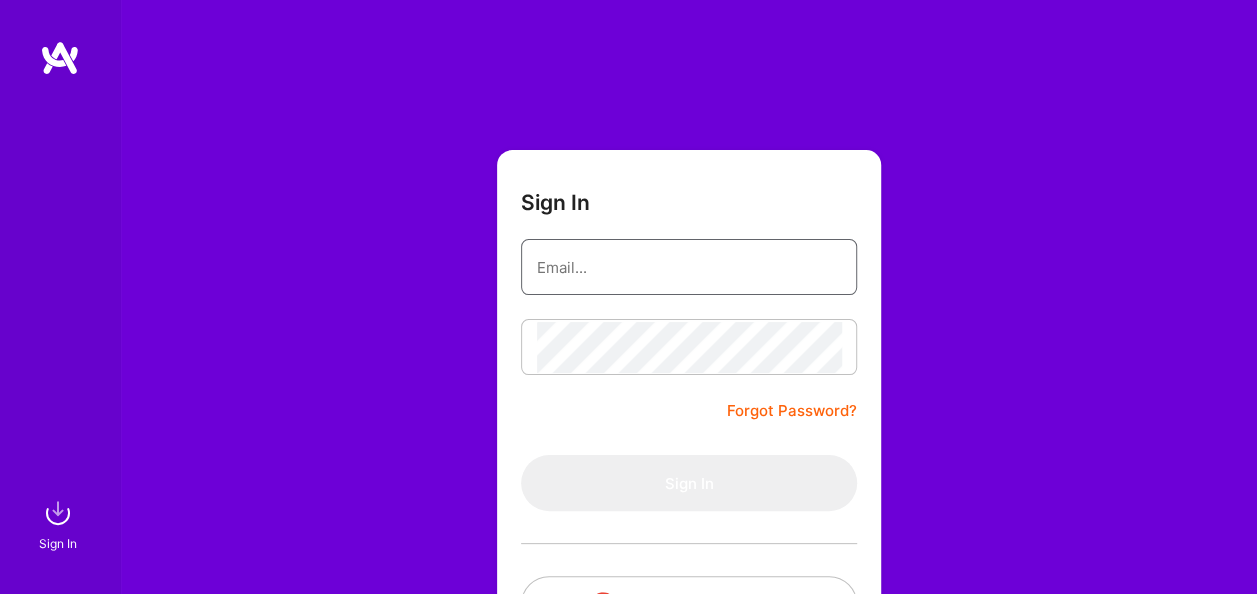 click at bounding box center (689, 267) 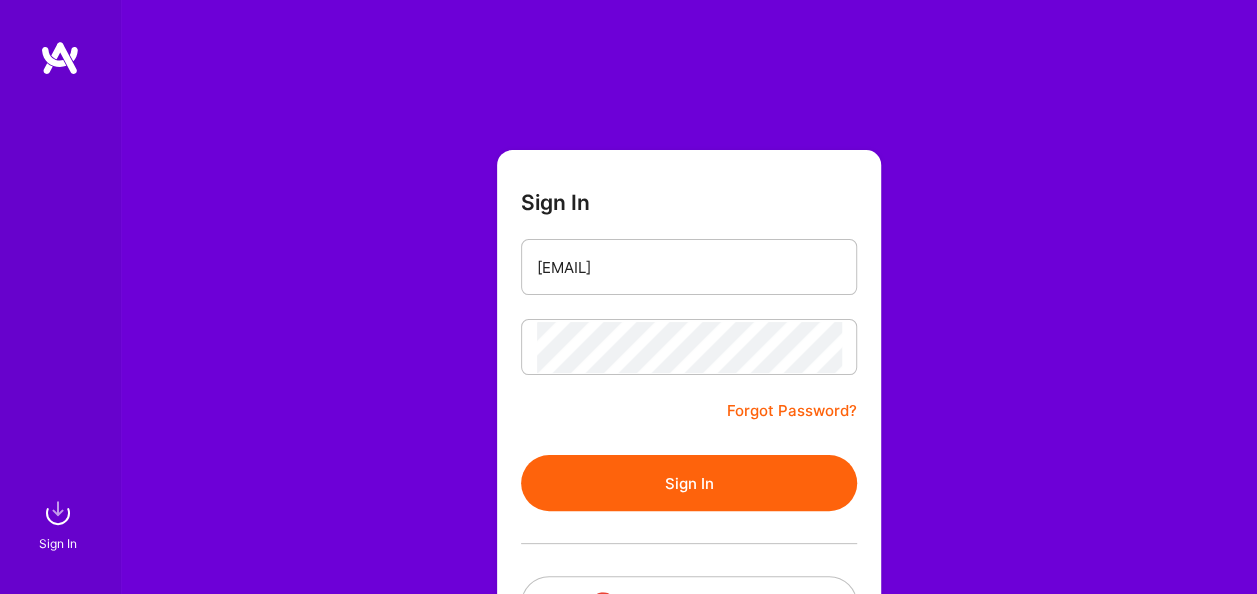 click on "Sign In gvphani@gmail.com Forgot Password? Sign In Continue with Google Continue with Github" at bounding box center (688, 375) 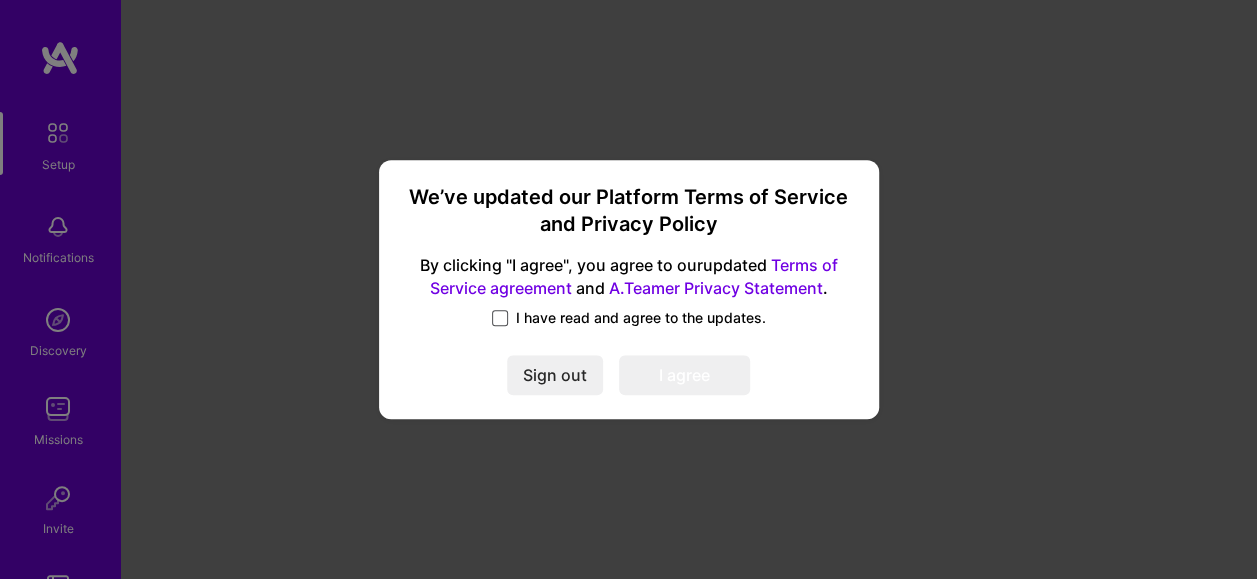 click at bounding box center (500, 318) 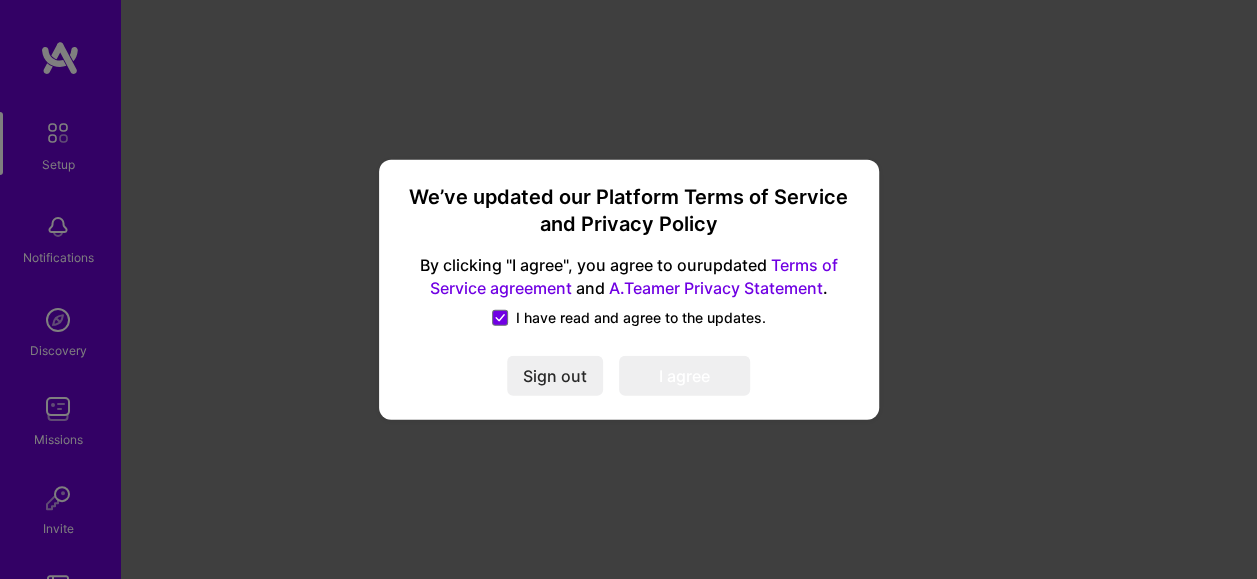 click on "I agree" at bounding box center [684, 376] 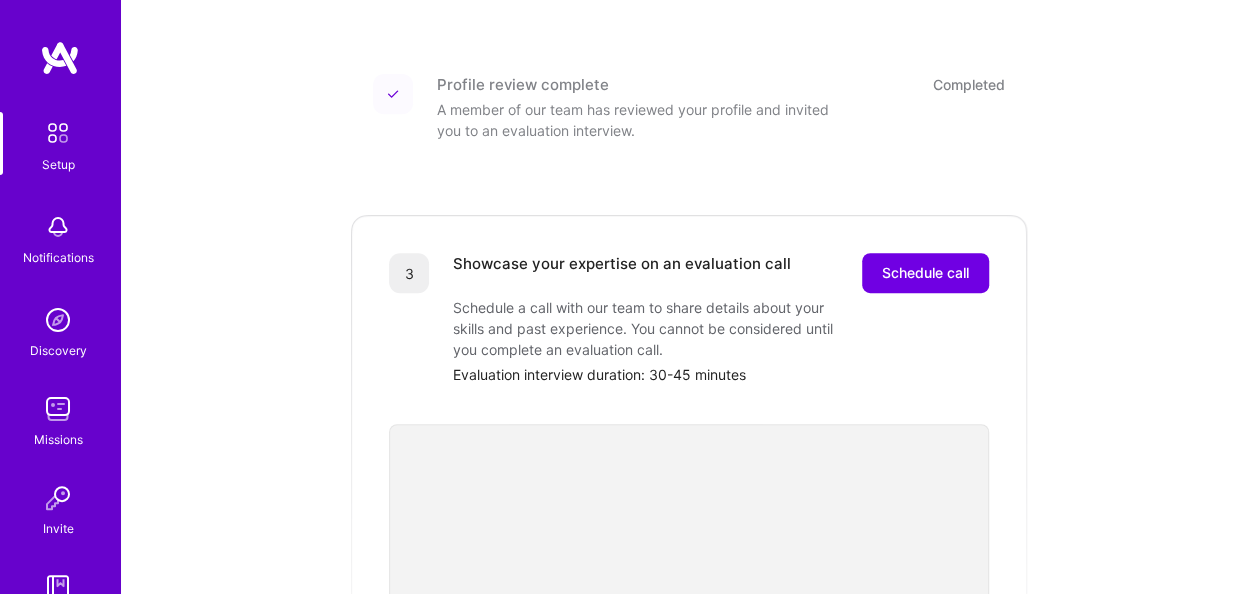 scroll, scrollTop: 390, scrollLeft: 0, axis: vertical 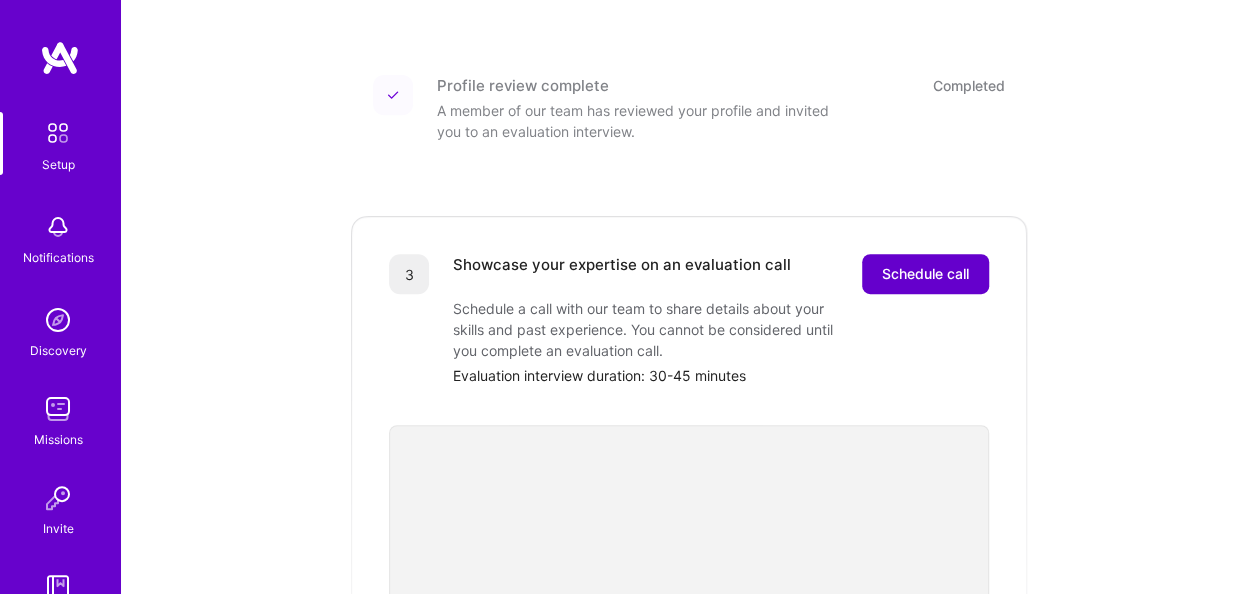 click on "Schedule call" at bounding box center [925, 274] 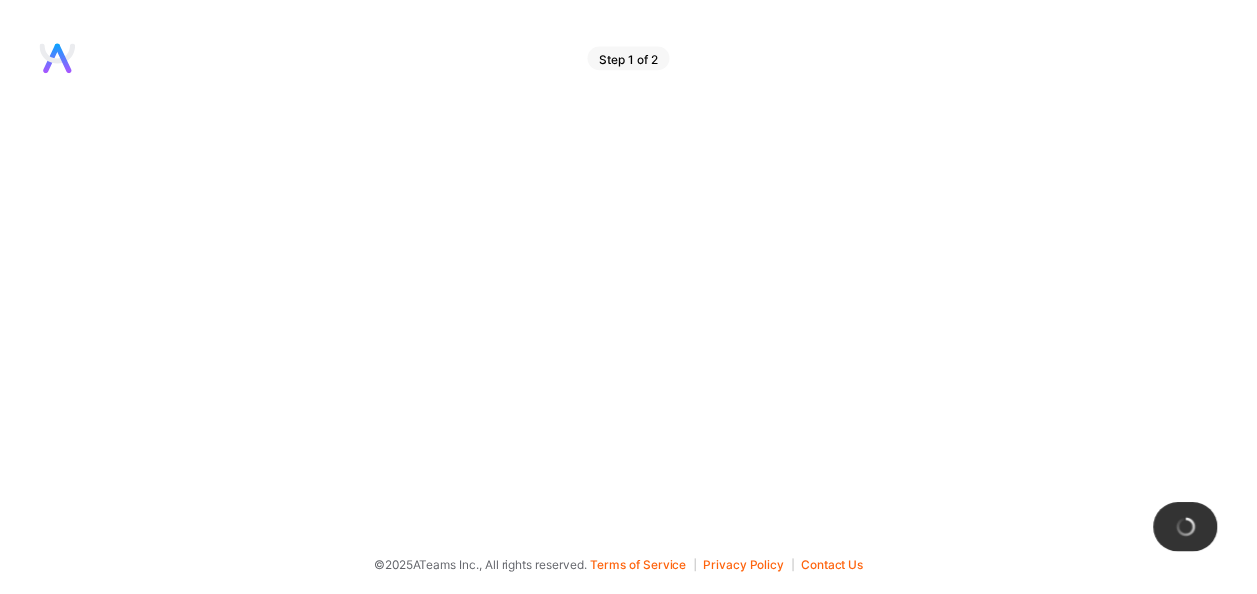 scroll, scrollTop: 0, scrollLeft: 0, axis: both 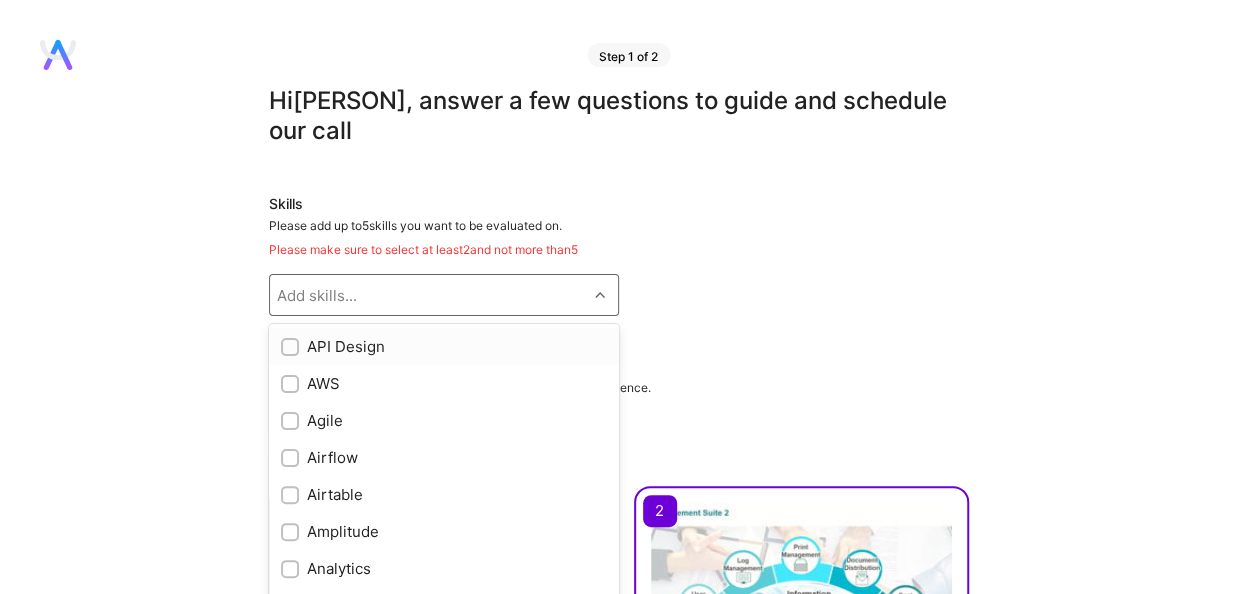 click on "Add skills..." at bounding box center [428, 295] 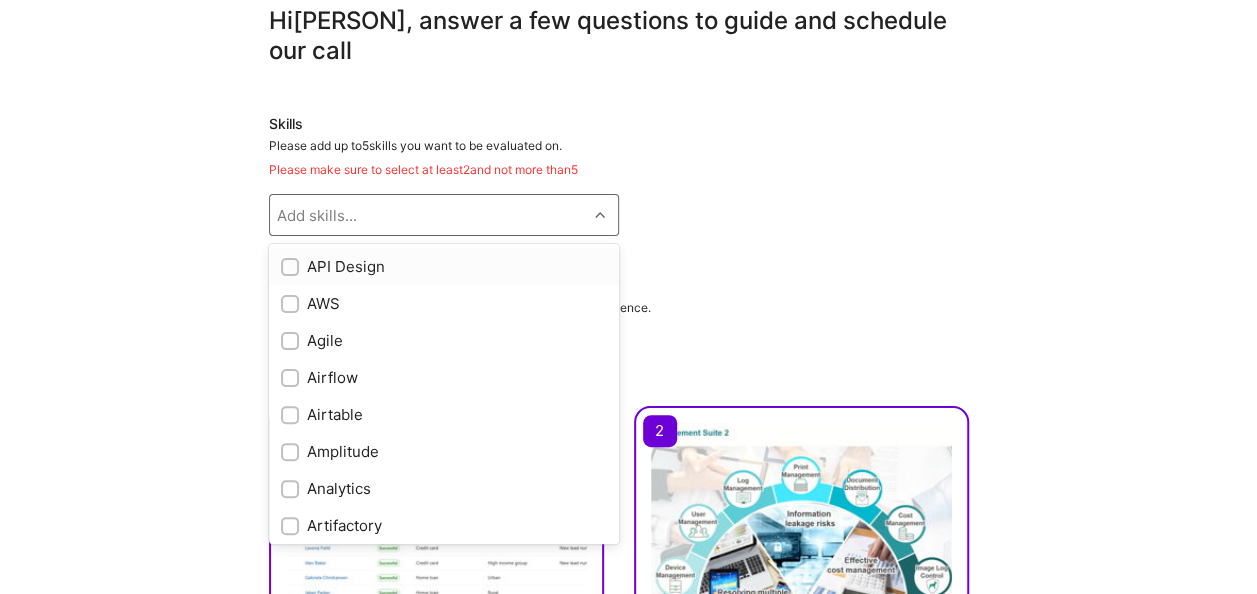 scroll, scrollTop: 97, scrollLeft: 0, axis: vertical 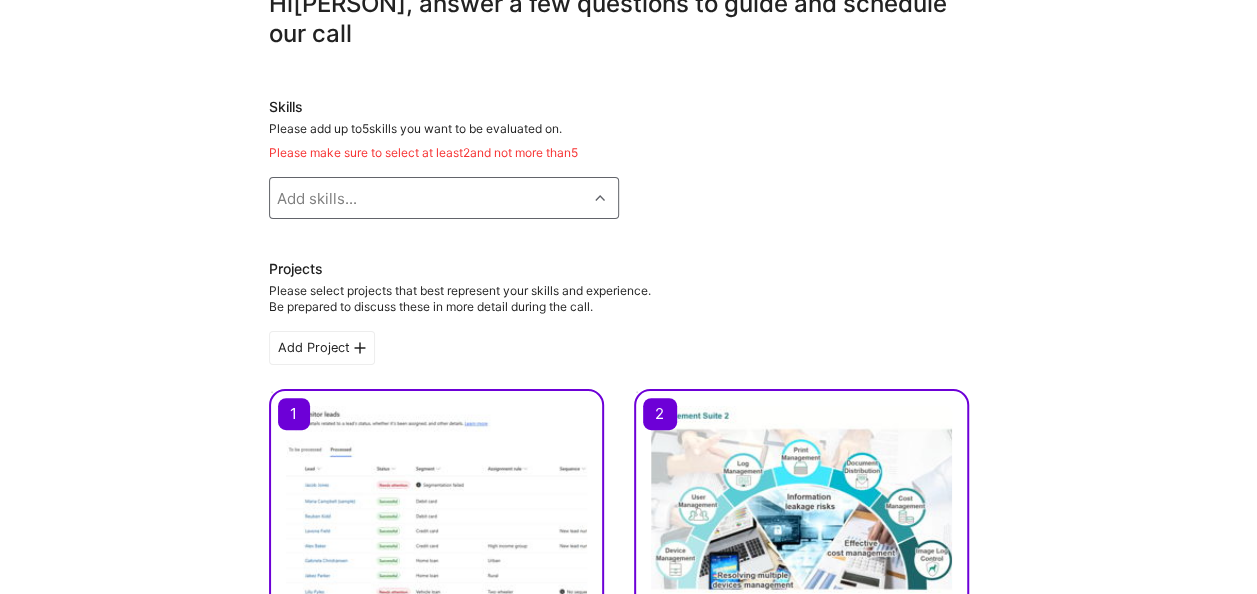 click on "Add skills..." at bounding box center (428, 198) 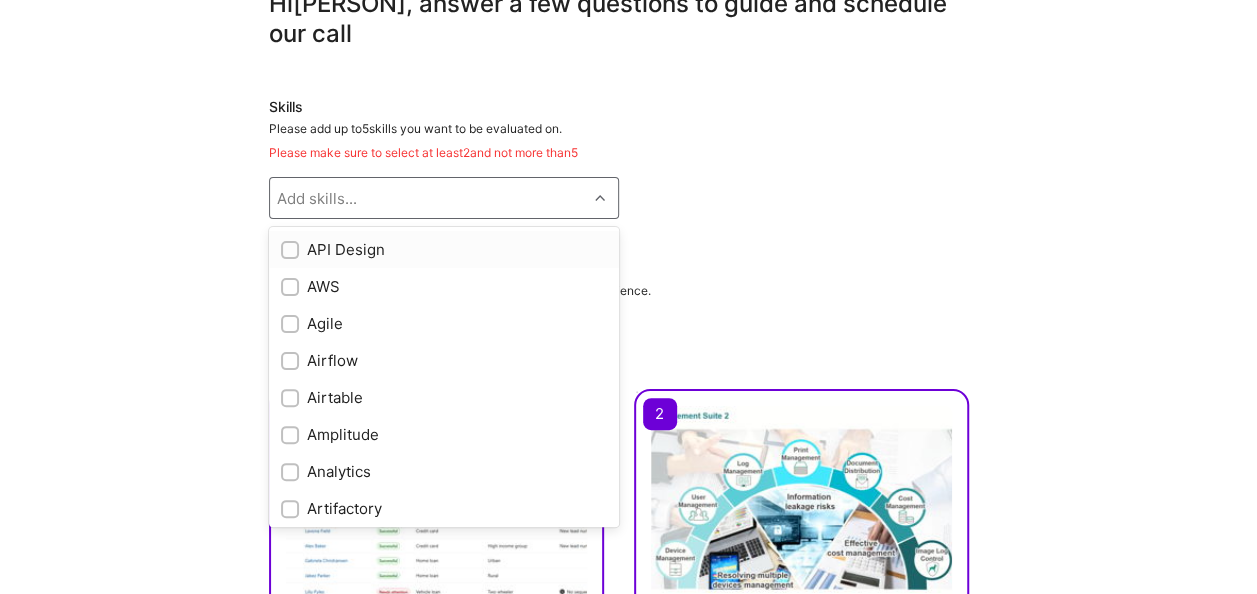click on "Add skills..." at bounding box center (428, 198) 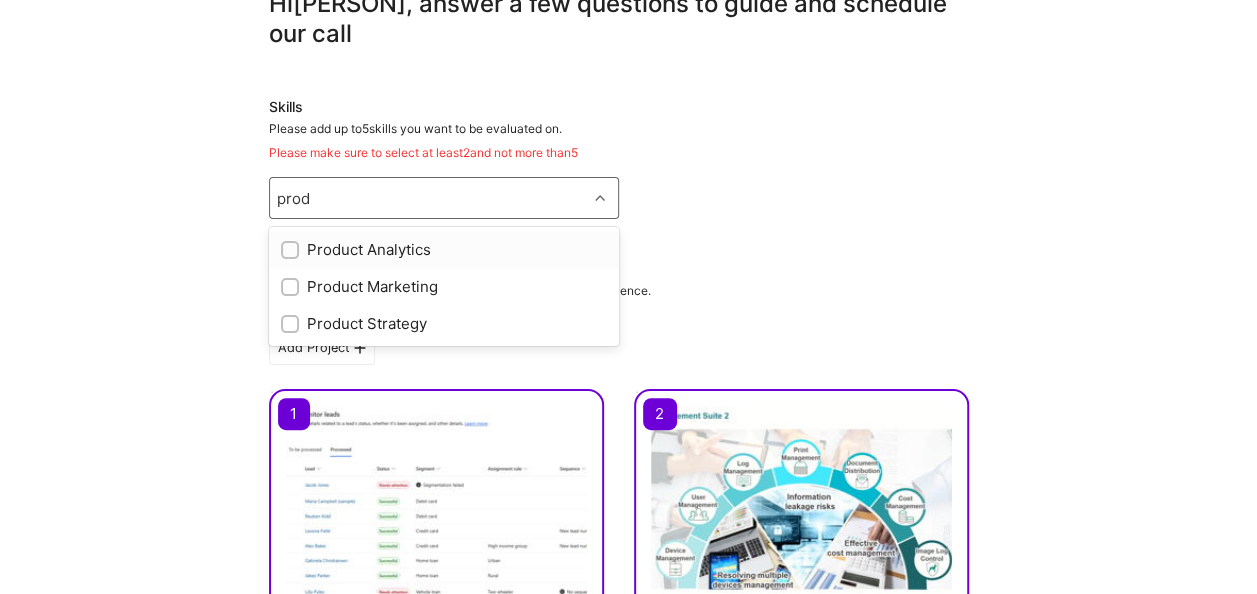 type on "produ" 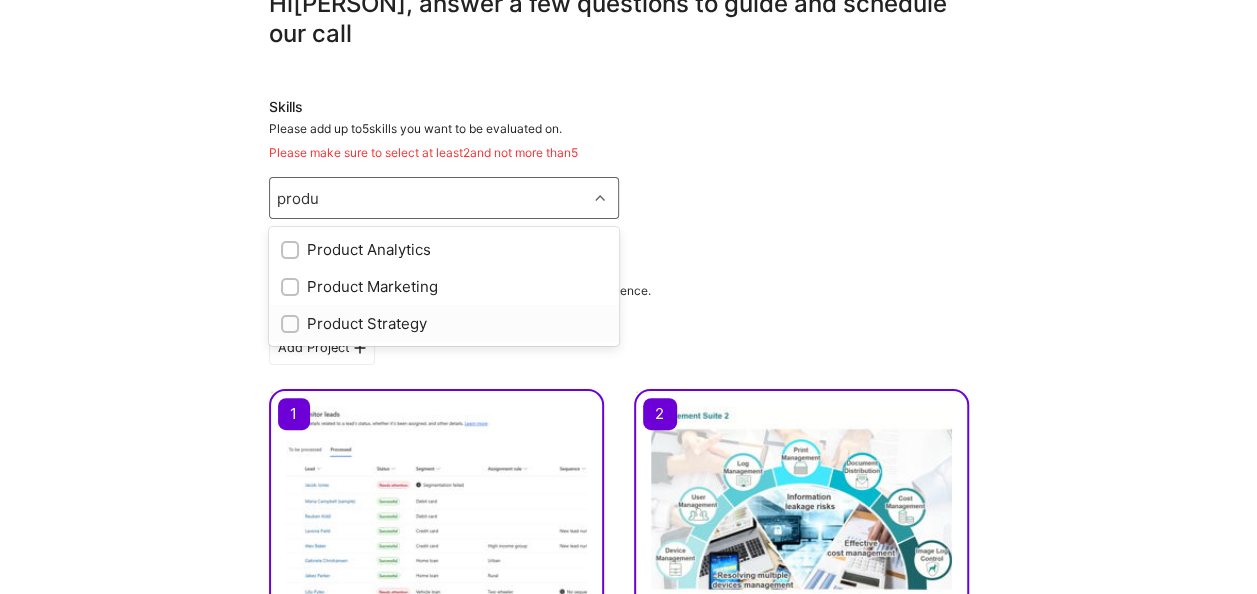 click at bounding box center [292, 325] 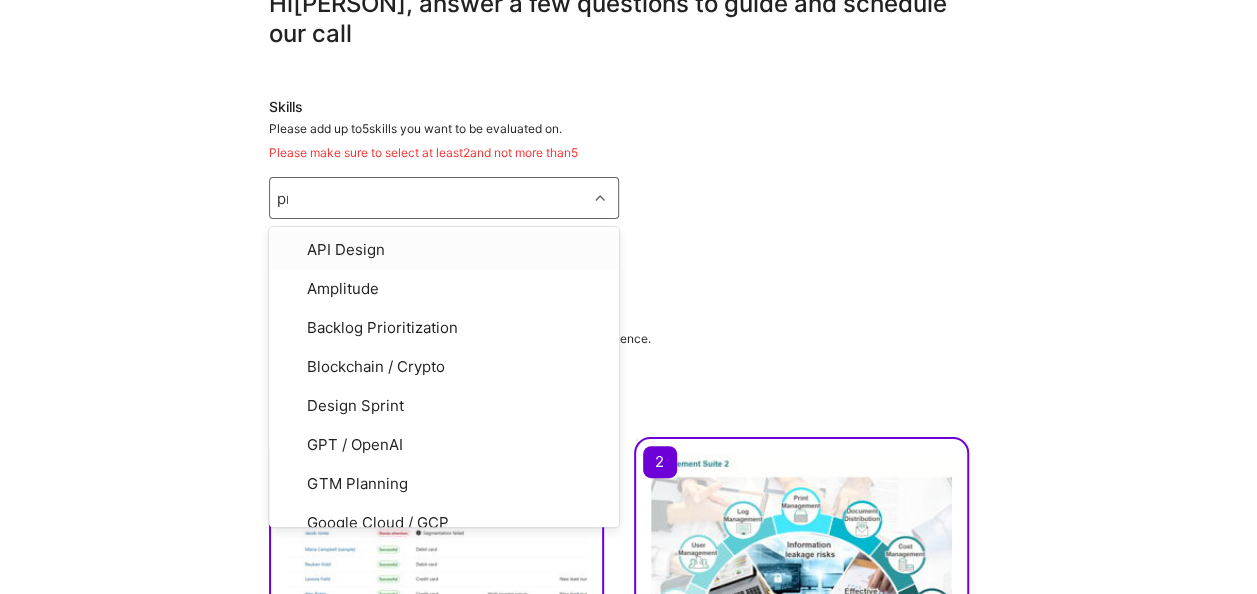 type on "pro" 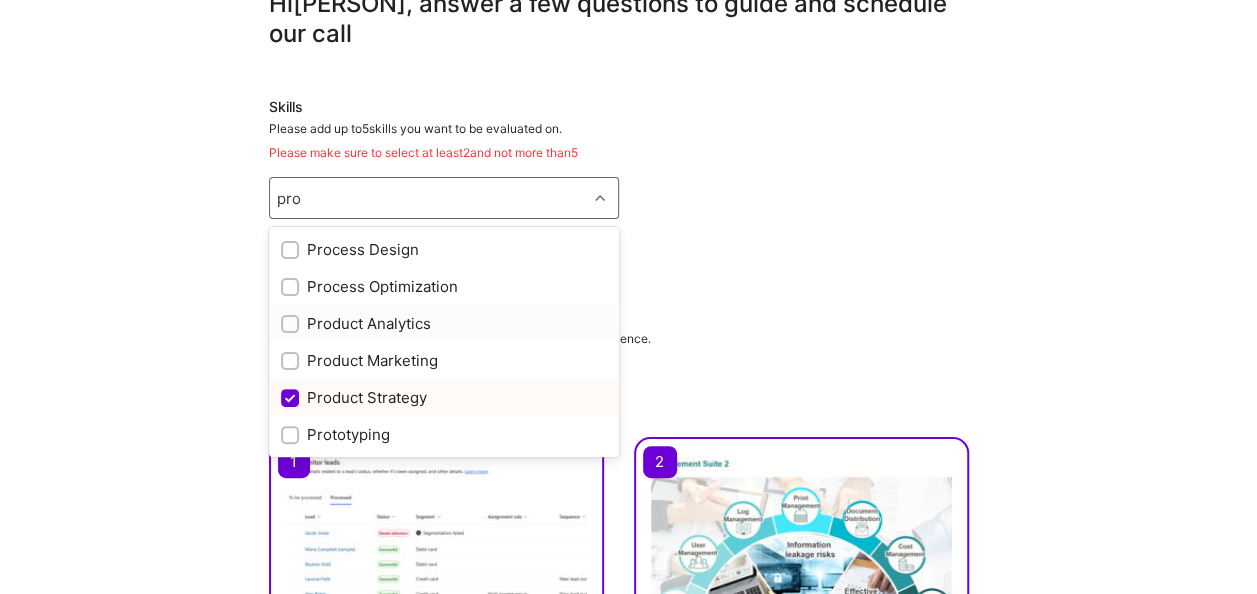 click at bounding box center [292, 325] 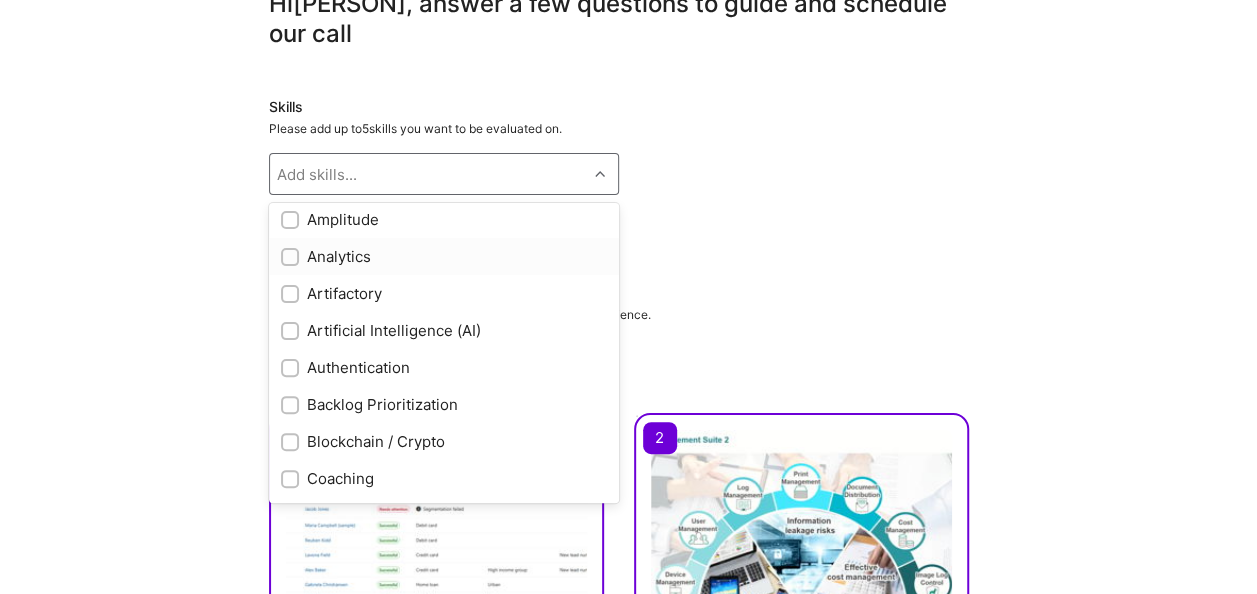scroll, scrollTop: 192, scrollLeft: 0, axis: vertical 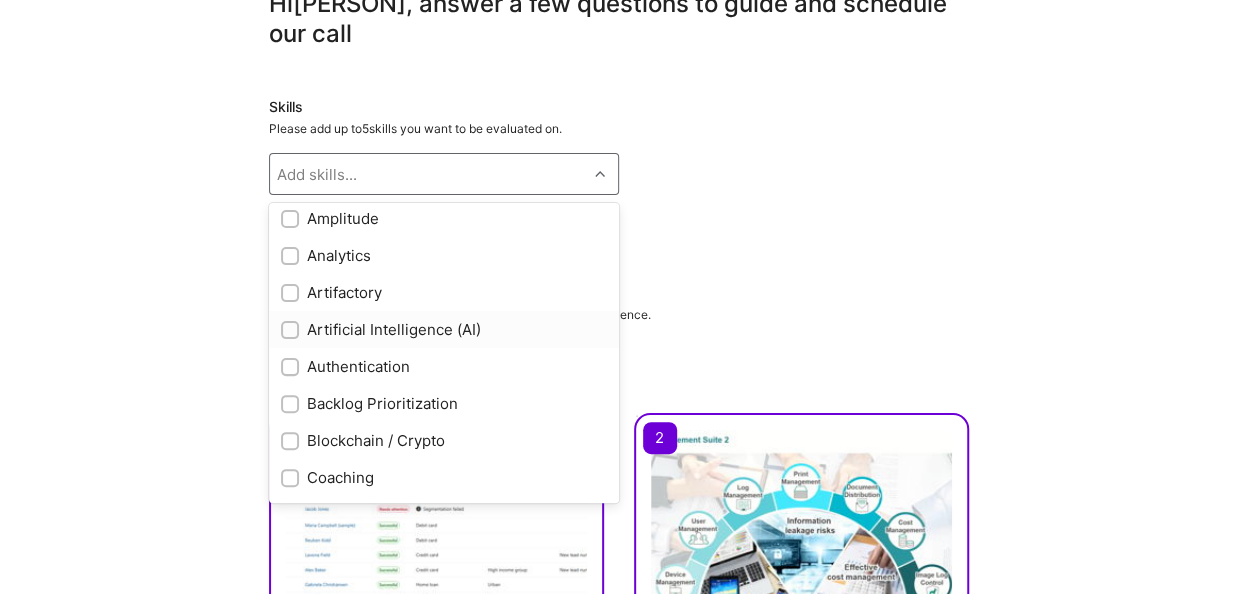 click at bounding box center (292, 331) 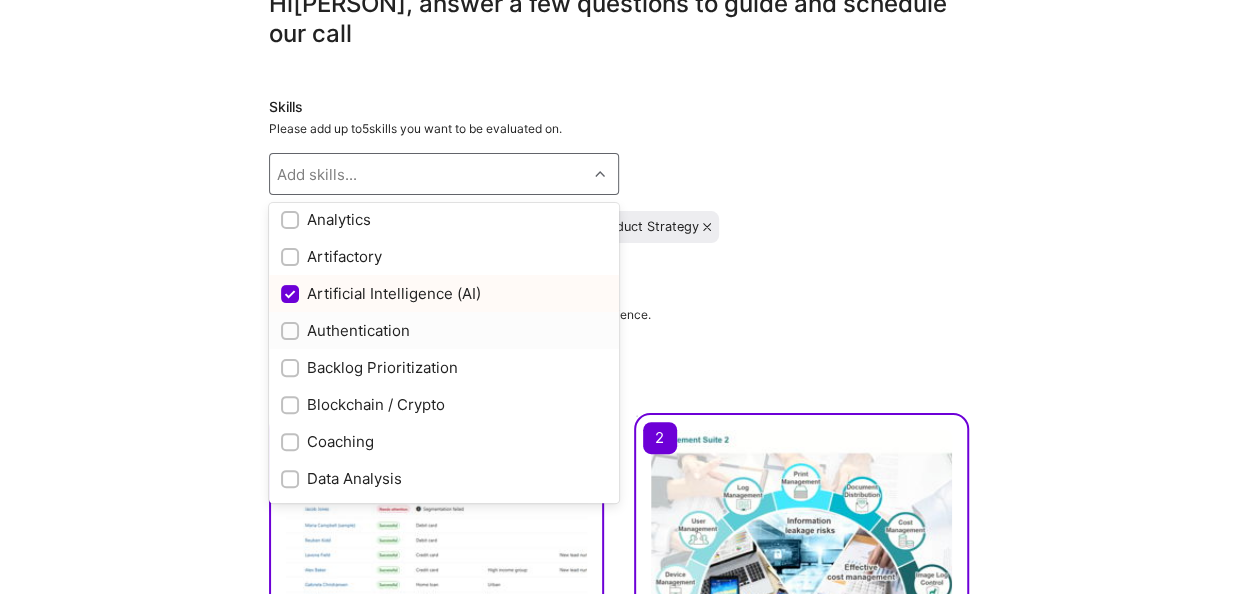 scroll, scrollTop: 230, scrollLeft: 0, axis: vertical 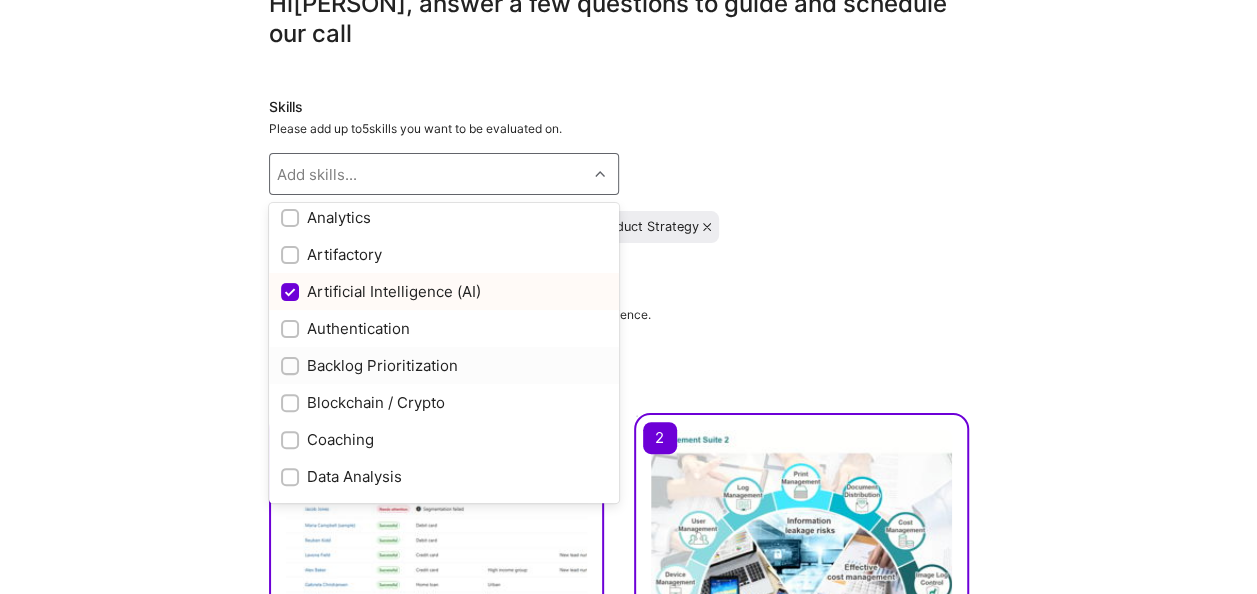 click at bounding box center [292, 367] 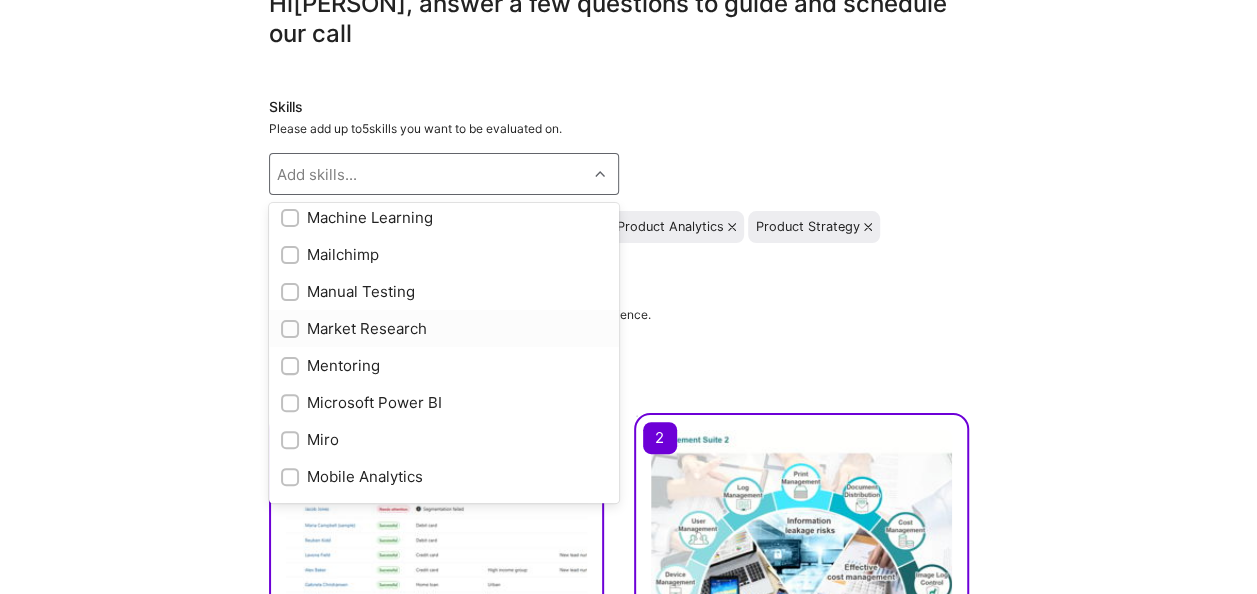 scroll, scrollTop: 1194, scrollLeft: 0, axis: vertical 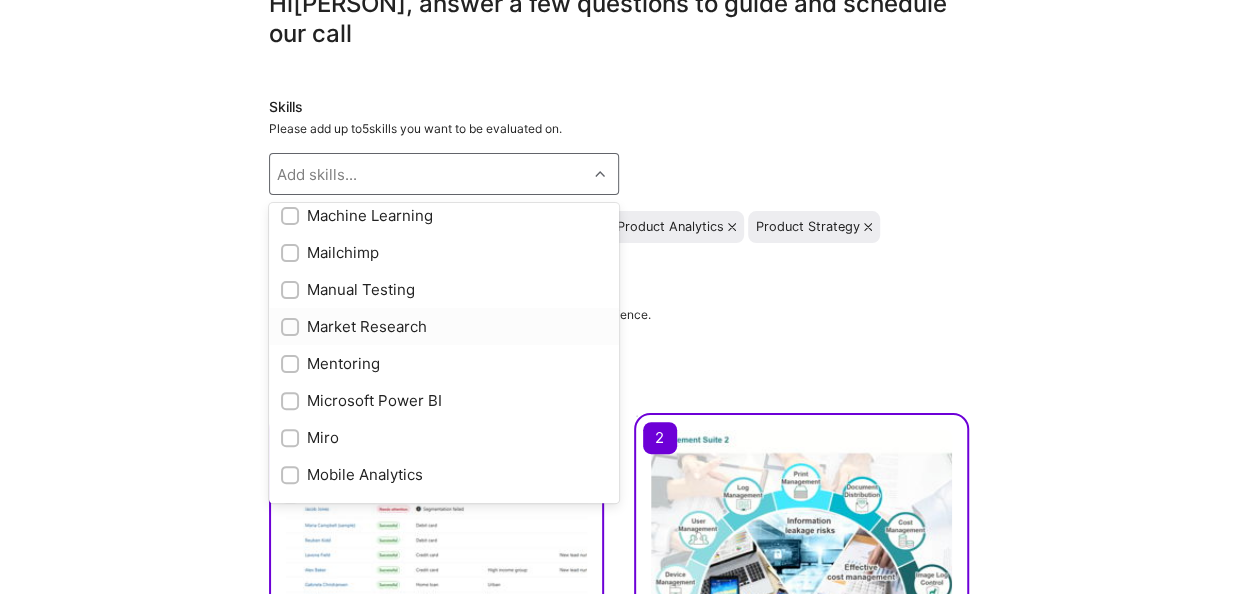 click at bounding box center [292, 328] 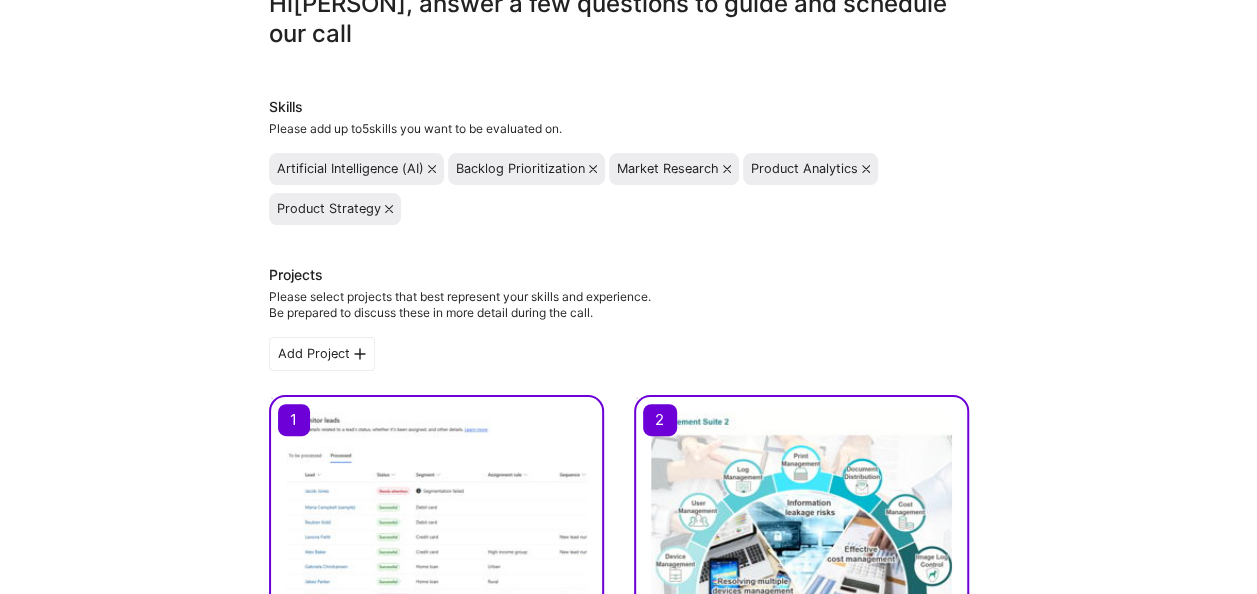 scroll, scrollTop: 0, scrollLeft: 0, axis: both 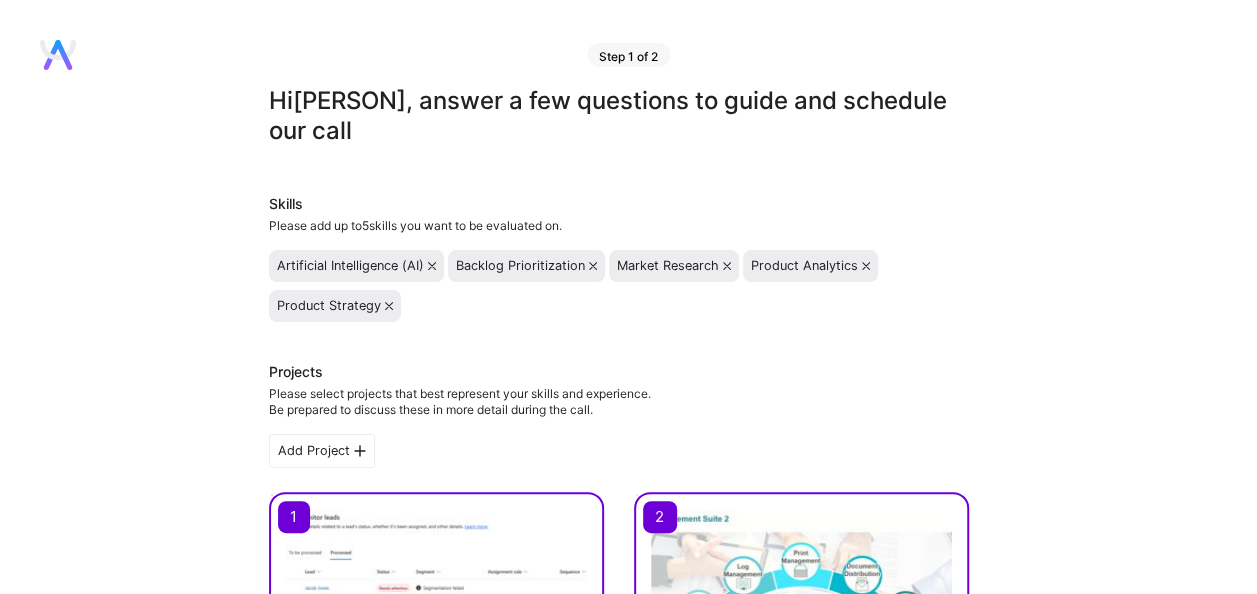 click at bounding box center [866, 266] 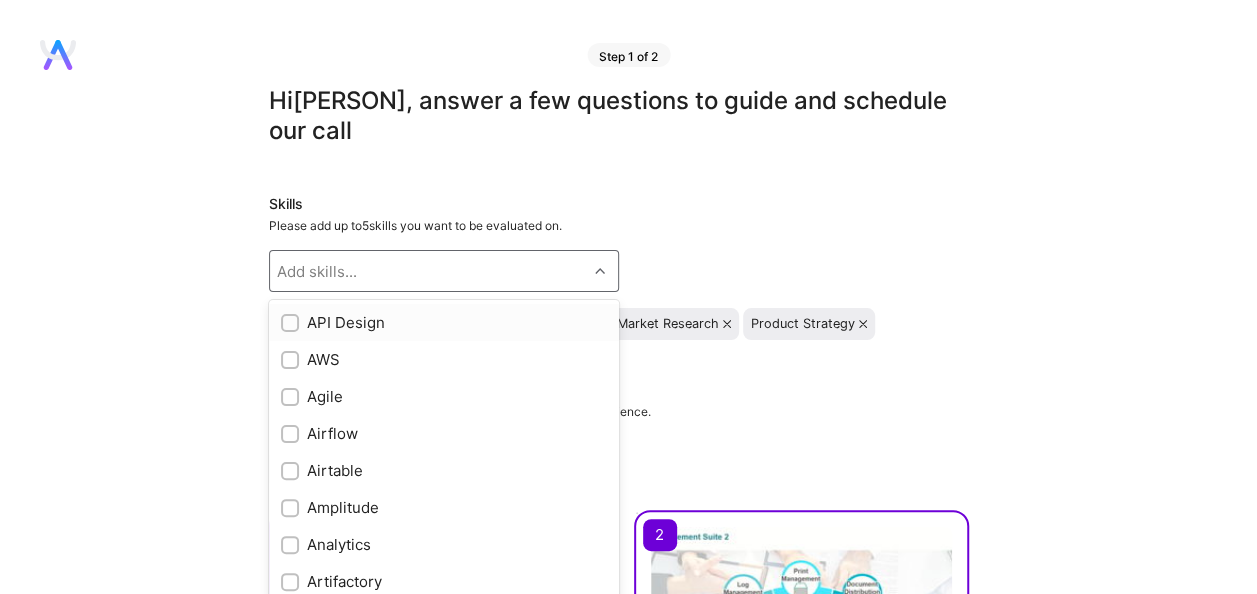 click on "Add skills..." at bounding box center (428, 271) 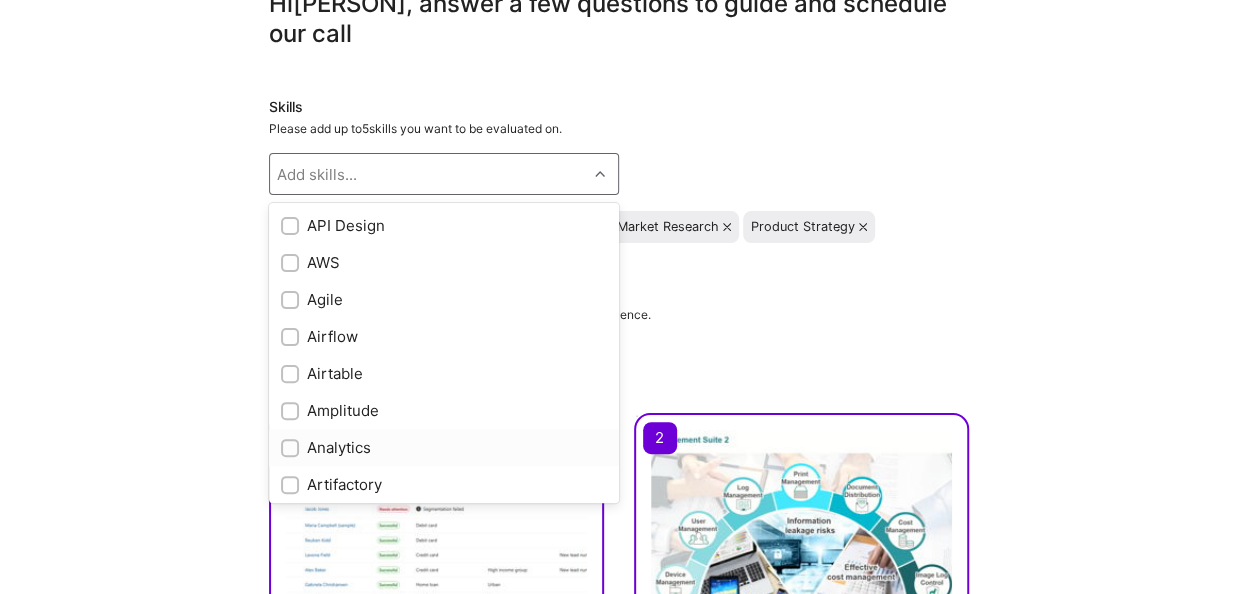 scroll, scrollTop: 106, scrollLeft: 0, axis: vertical 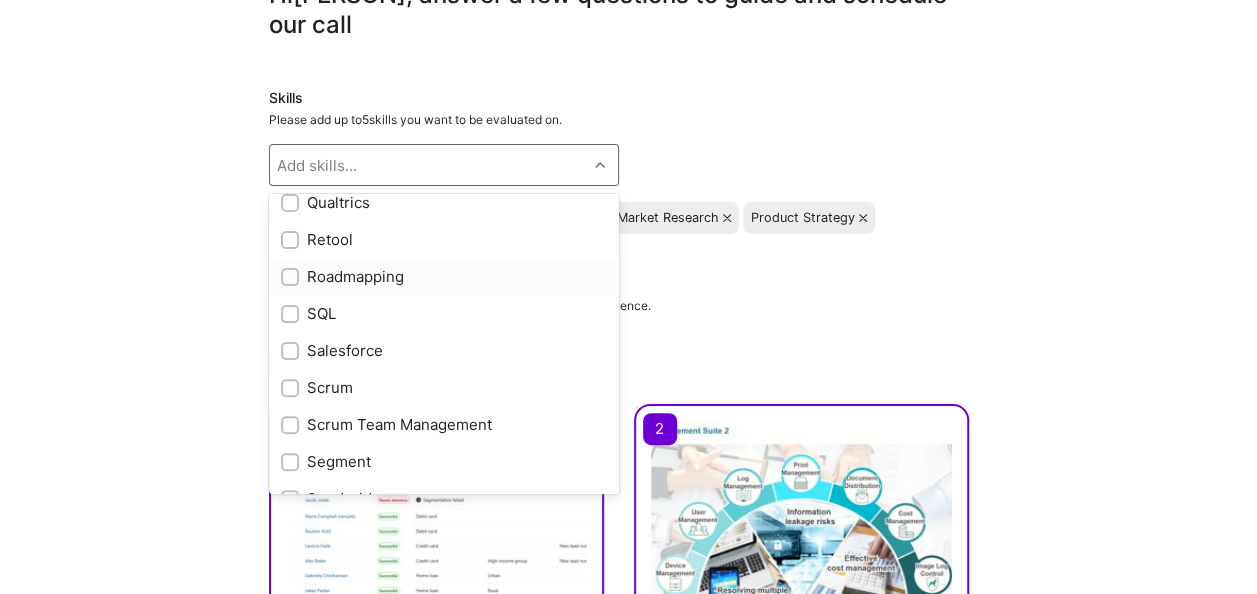 click at bounding box center (292, 278) 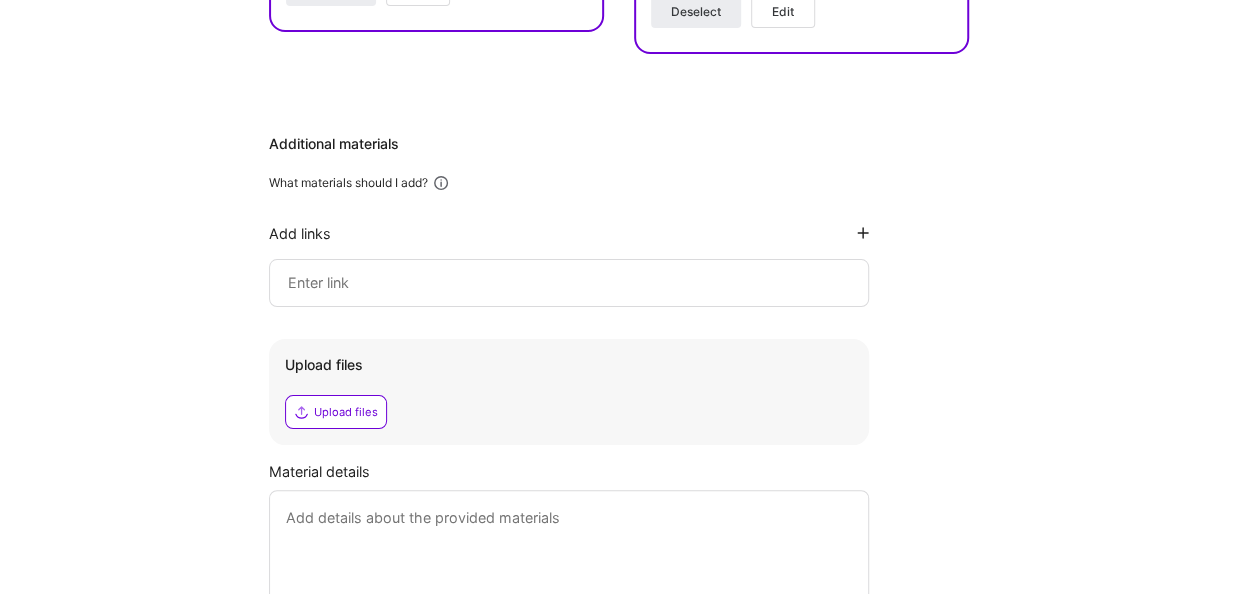 scroll, scrollTop: 893, scrollLeft: 0, axis: vertical 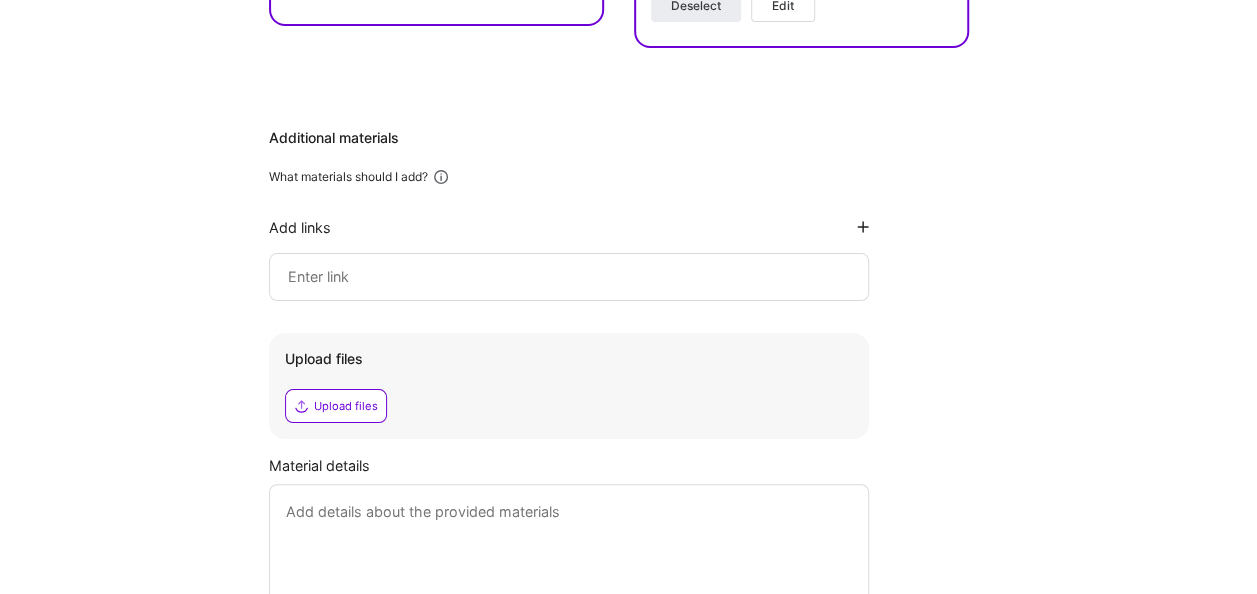 click 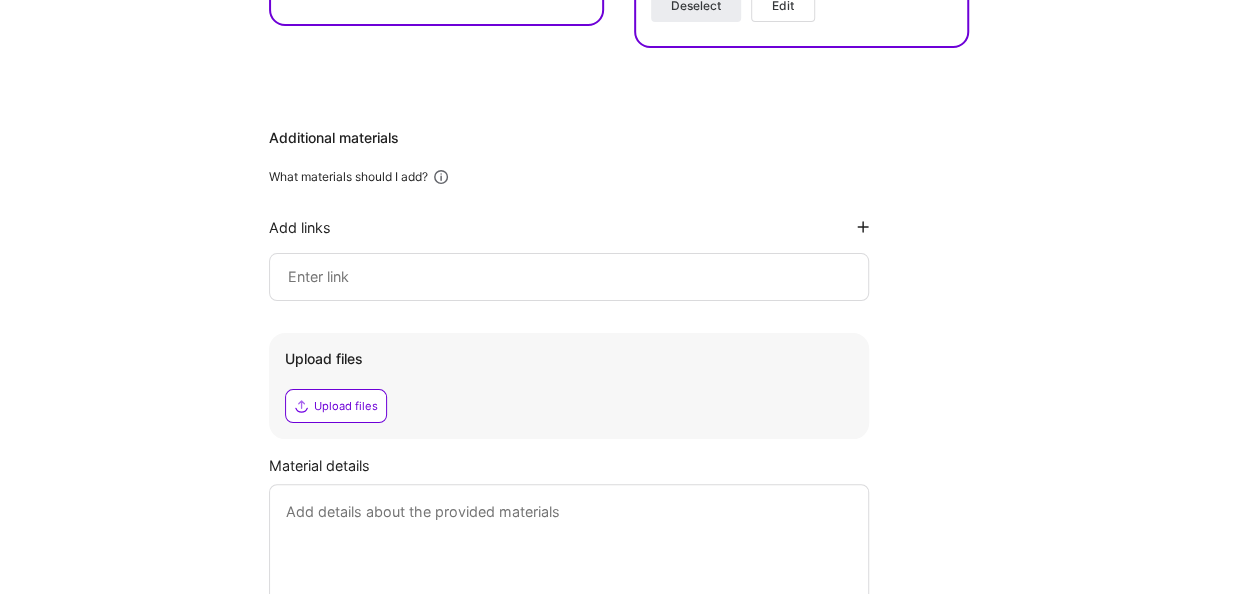 paste on "I shared two blogs authored by me and published by Microsoft showing my contributions in Product Strategy, Gen AI and Roadmapping. Third link is the company strategy shared by CEO [PERSON], and I was part of the team which delivered $ 100M+ in savings for Microsoft Contact Center." 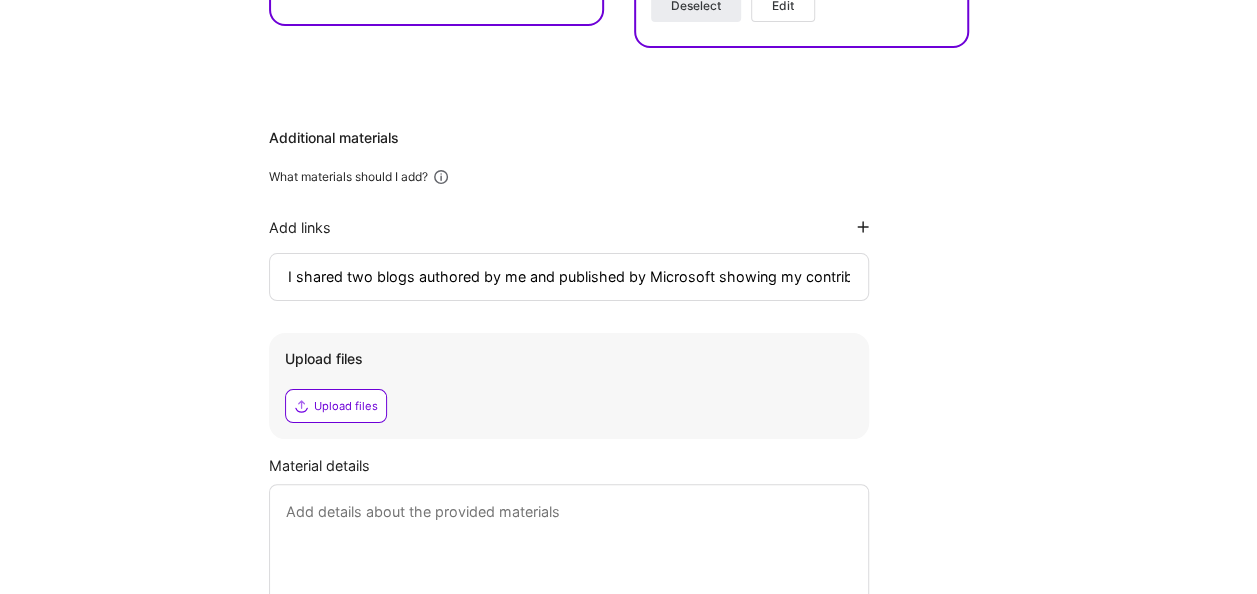 scroll, scrollTop: 0, scrollLeft: 491, axis: horizontal 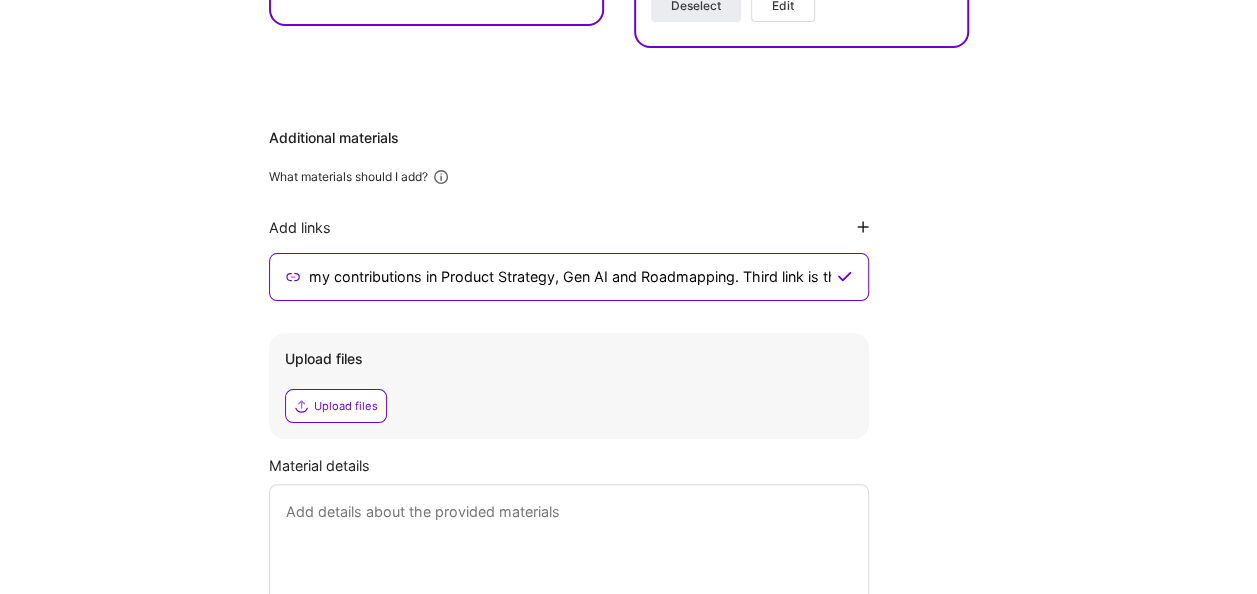 type on "I shared two blogs authored by me and published by Microsoft showing my contributions in Product Strategy, Gen AI and Roadmapping. Third link is the company strategy shared by CEO [PERSON], and I was part of the team which delivered $ 100M+ in savings for Microsoft Contact Center." 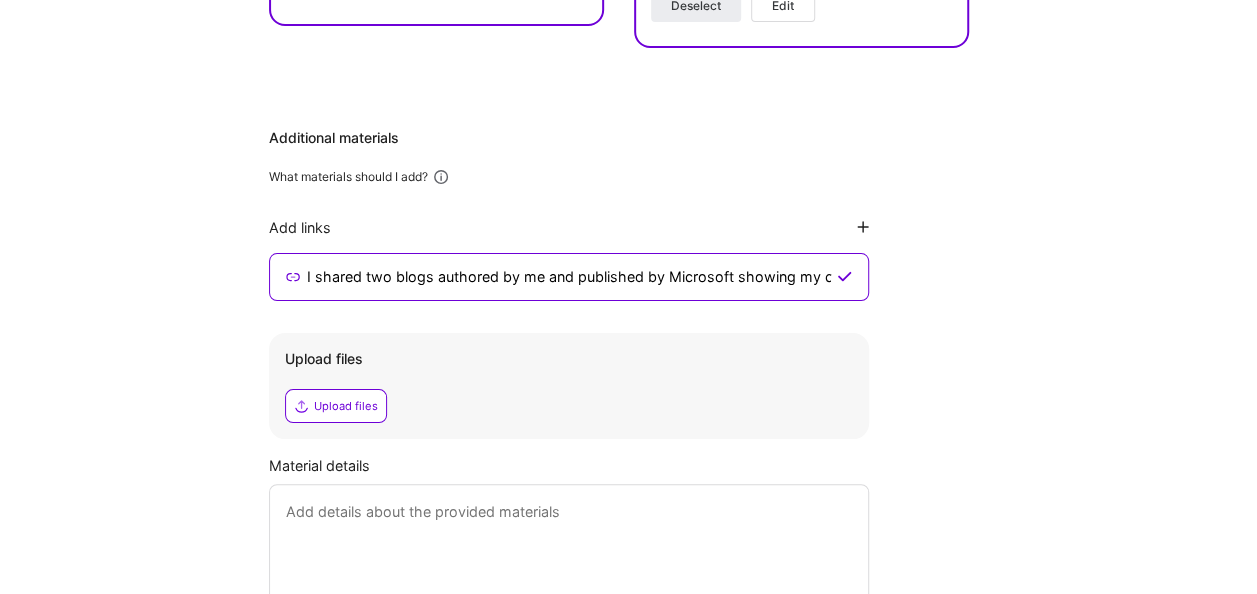 click at bounding box center [863, 227] 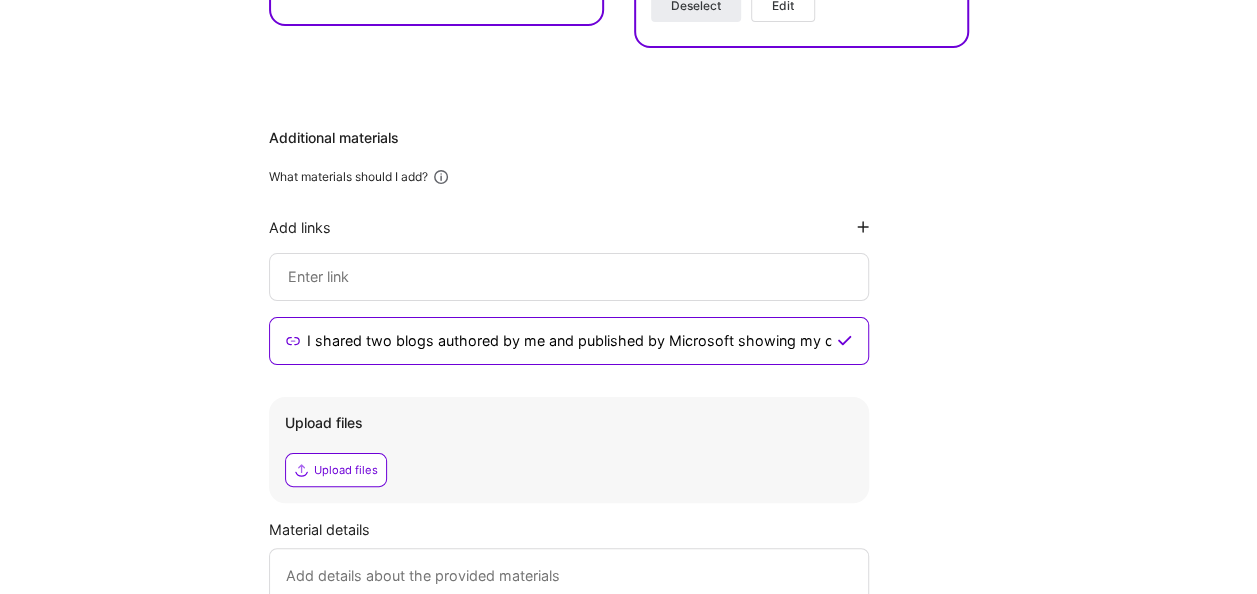click 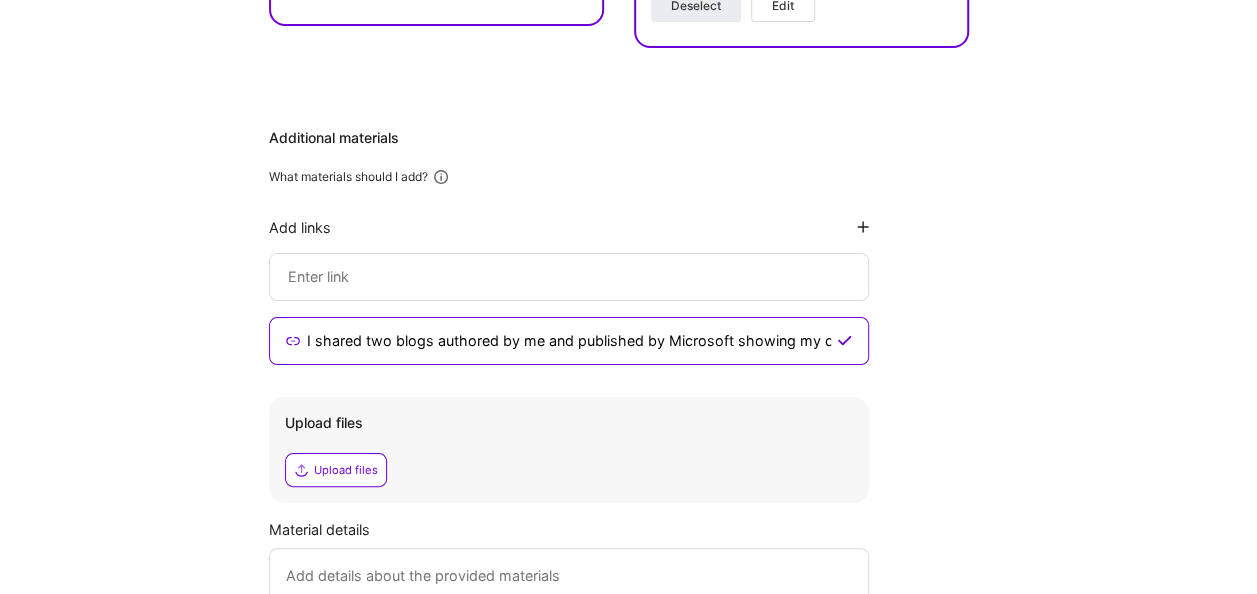 paste on "I shared two blogs authored by me and published by Microsoft showing my contributions in Product Strategy, Gen AI and Roadmapping. Third link is the company strategy shared by CEO [PERSON]" 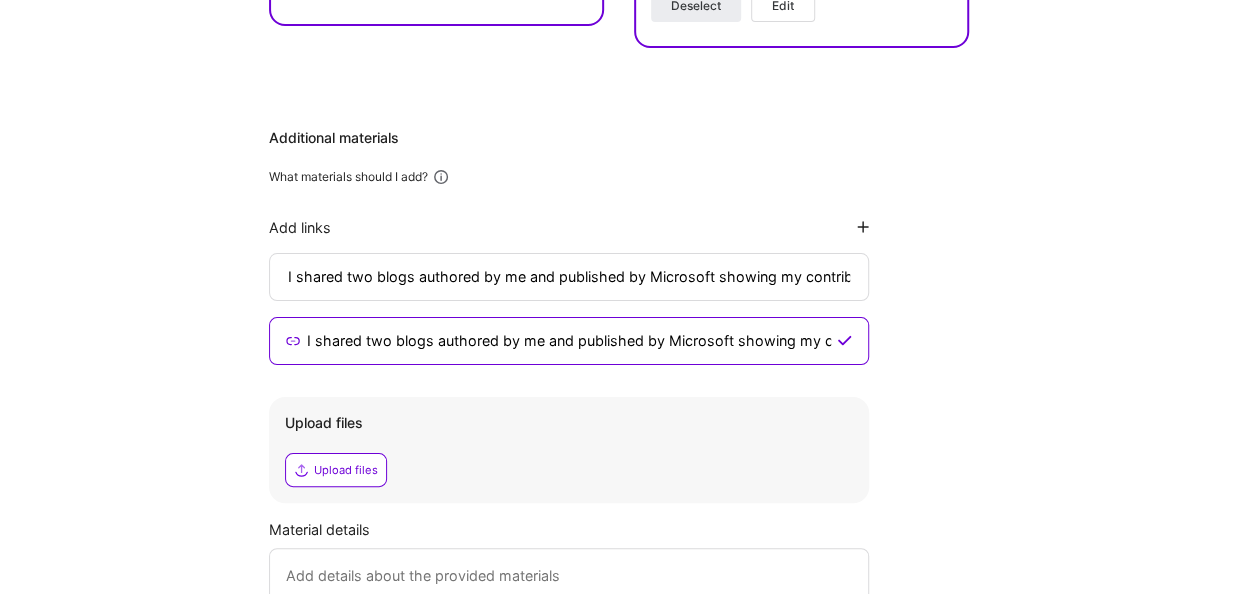 scroll, scrollTop: 0, scrollLeft: 629, axis: horizontal 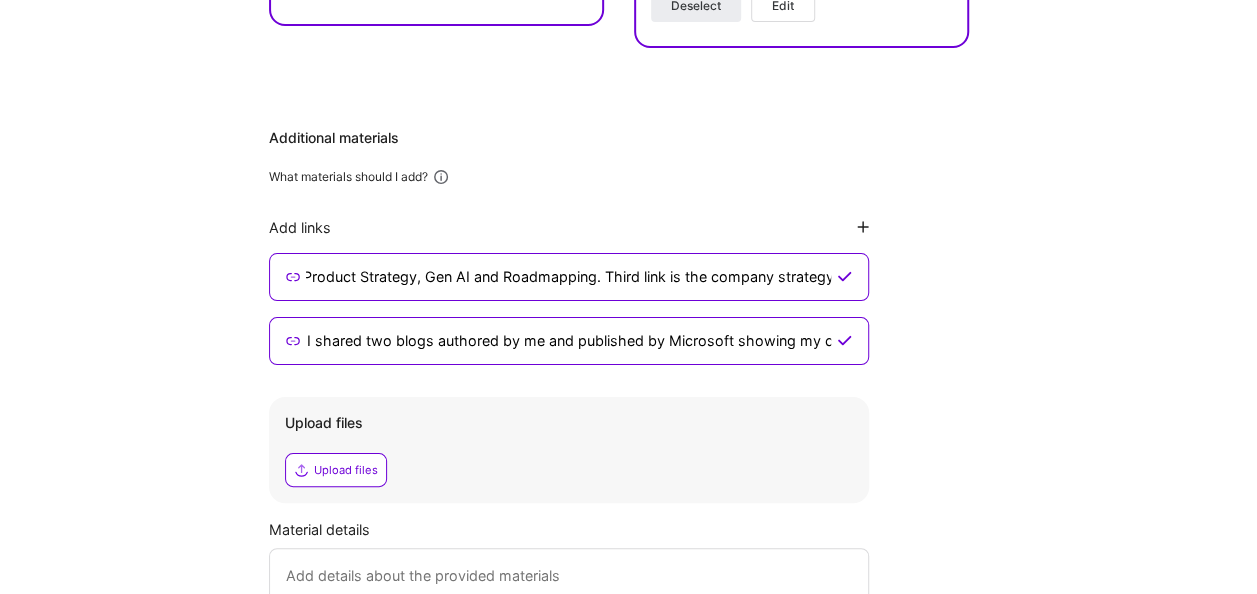 type on "I shared two blogs authored by me and published by Microsoft showing my contributions in Product Strategy, Gen AI and Roadmapping. Third link is the company strategy shared by CEO [PERSON]" 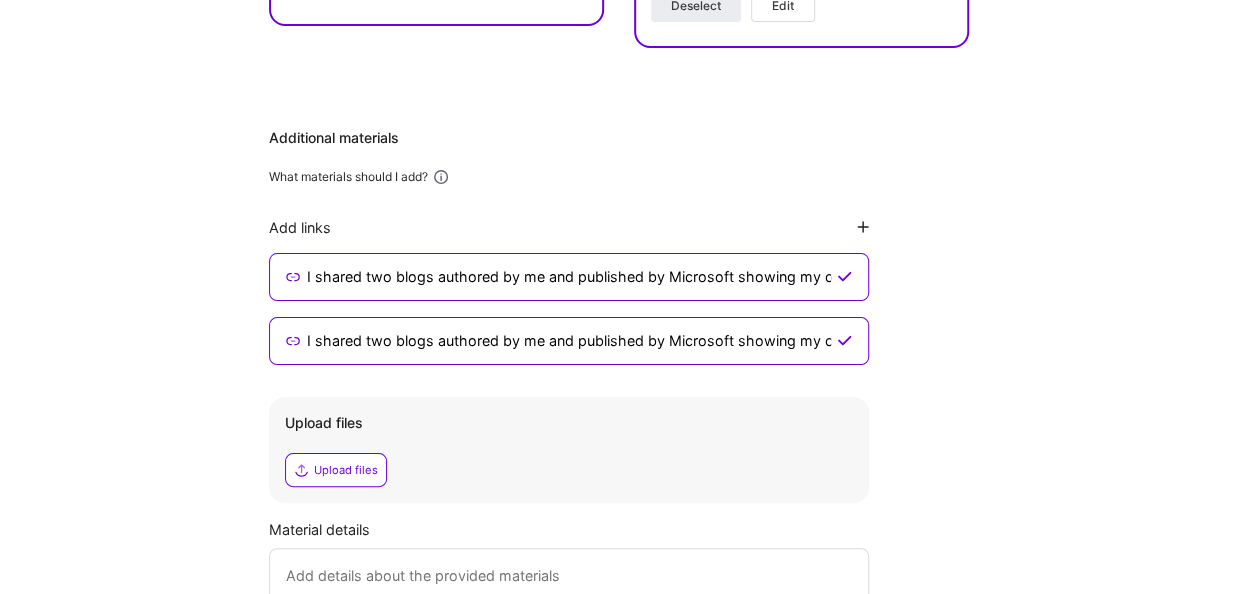 click at bounding box center [863, 227] 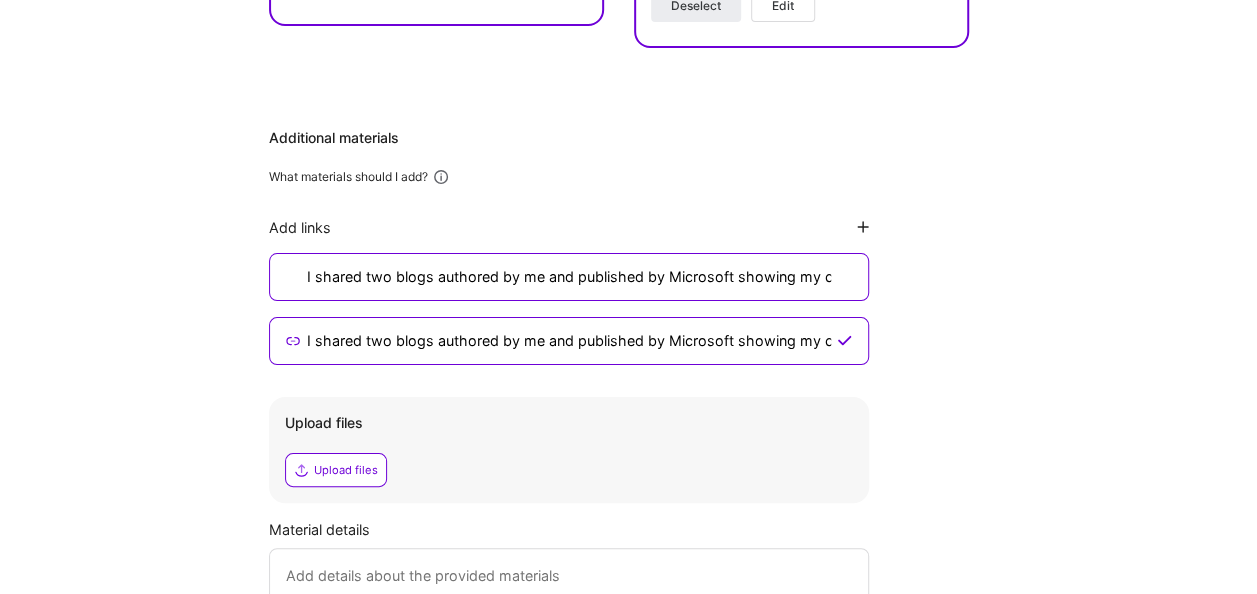type 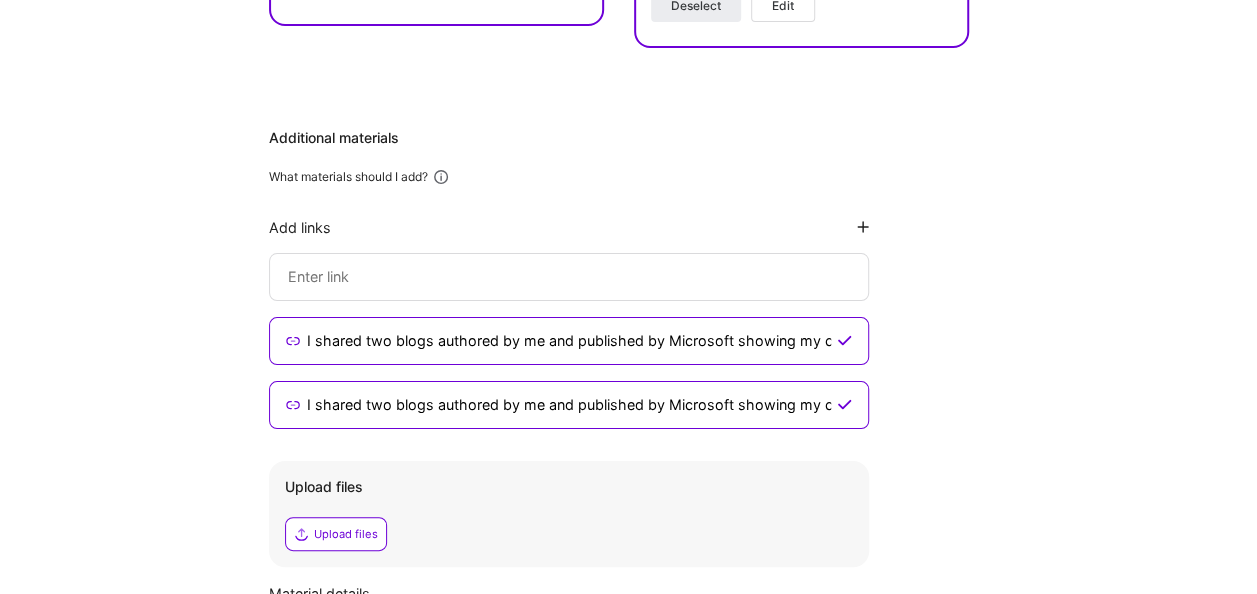 click 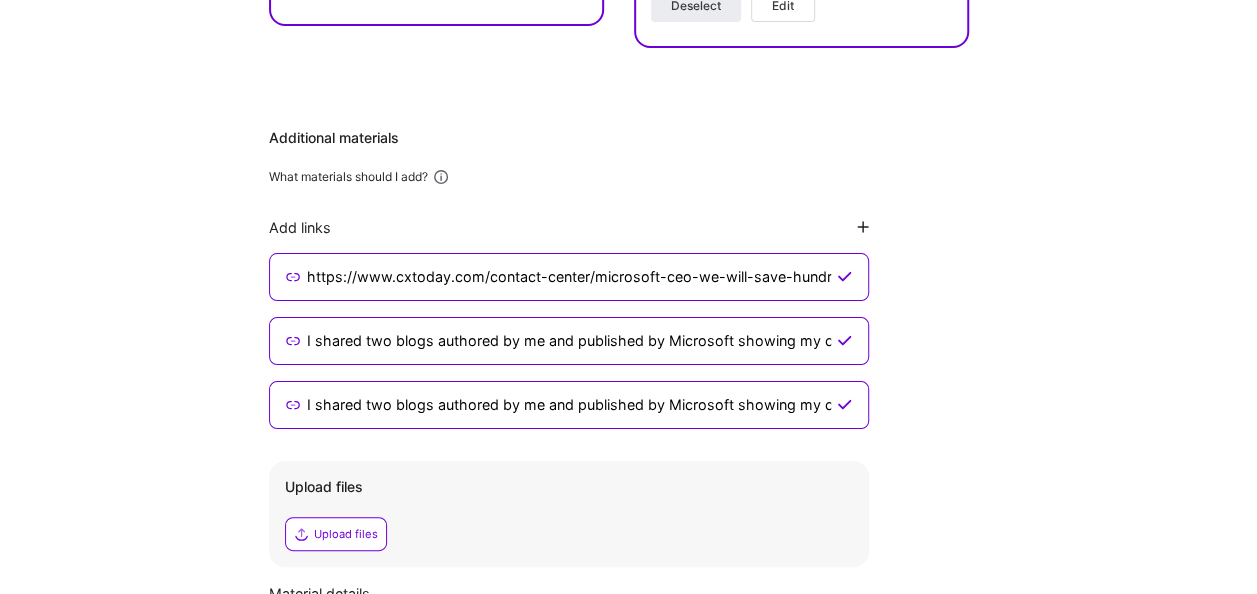 scroll, scrollTop: 0, scrollLeft: 290, axis: horizontal 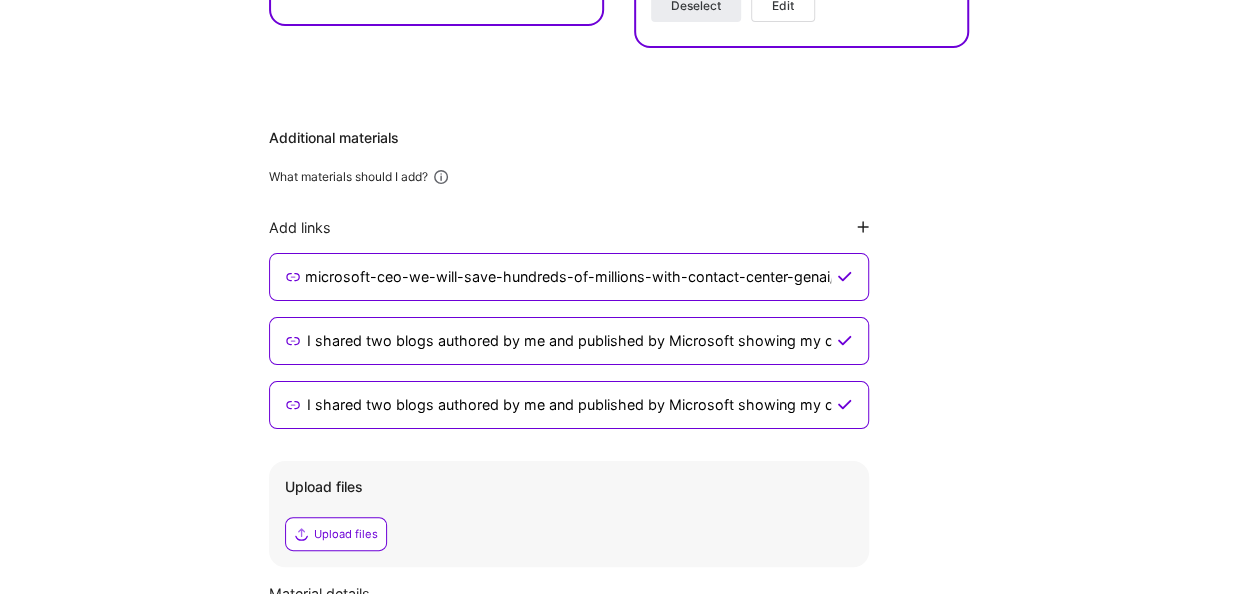 type on "https://www.cxtoday.com/contact-center/microsoft-ceo-we-will-save-hundreds-of-millions-with-contact-center-genai/" 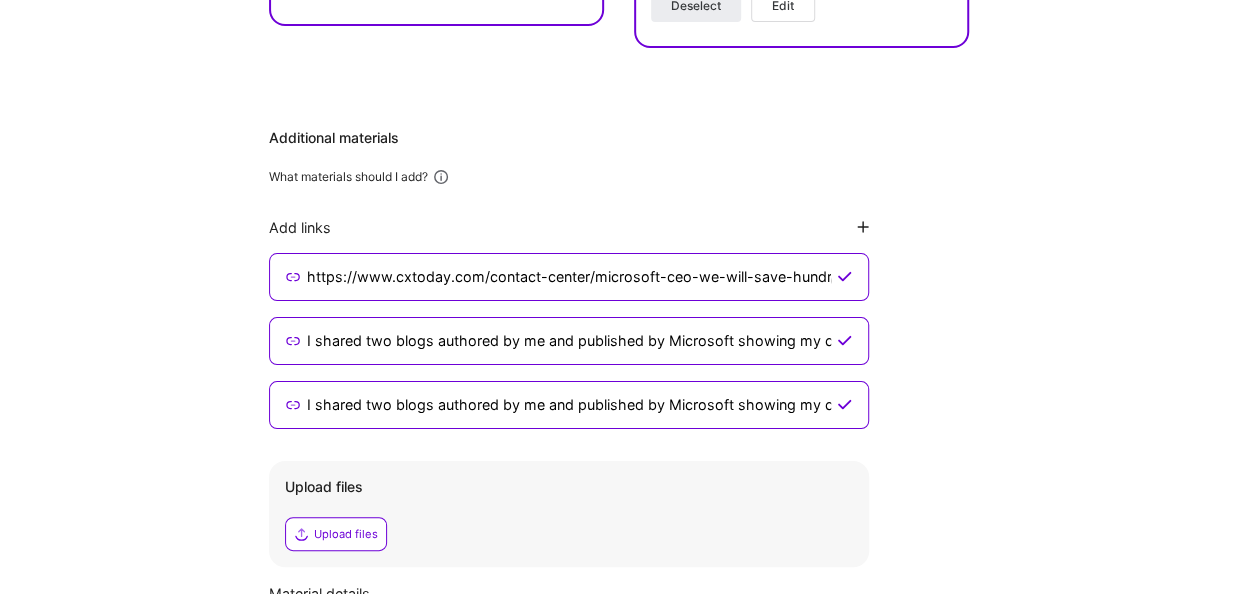 click on "Additional materials What materials should I add? Add links https://www.cxtoday.com/contact-center/microsoft-ceo-we-will-save-hundreds-of-millions-with-contact-center-genai/ https://www.microsoft.com/en-us/dynamics-365/blog/it-professional/2023/03/30/supercharge-sales-conversion-in-3-easy-steps-to-drive-revenue-and-customer-wins/ https://www.microsoft.com/en-us/dynamics-365/blog/it-professional/2024/05/20/transform-seller-productivity-with-copilot-in-dynamics-365-sales/ Upload files Upload files Material details" at bounding box center [619, 440] 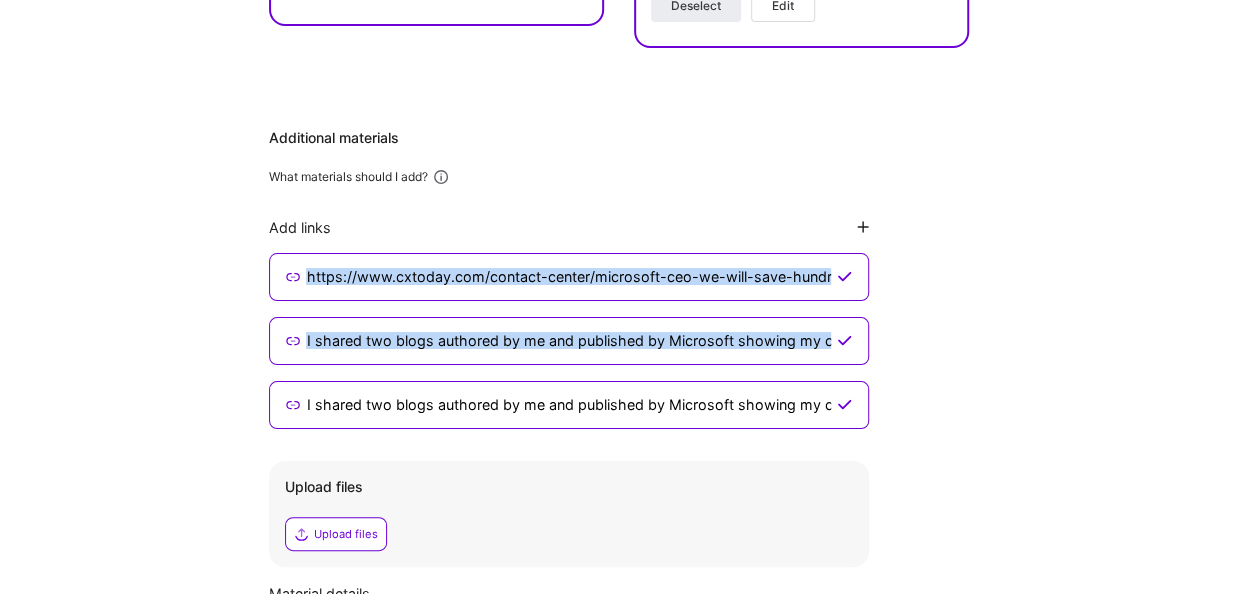 drag, startPoint x: 278, startPoint y: 387, endPoint x: 273, endPoint y: 284, distance: 103.121284 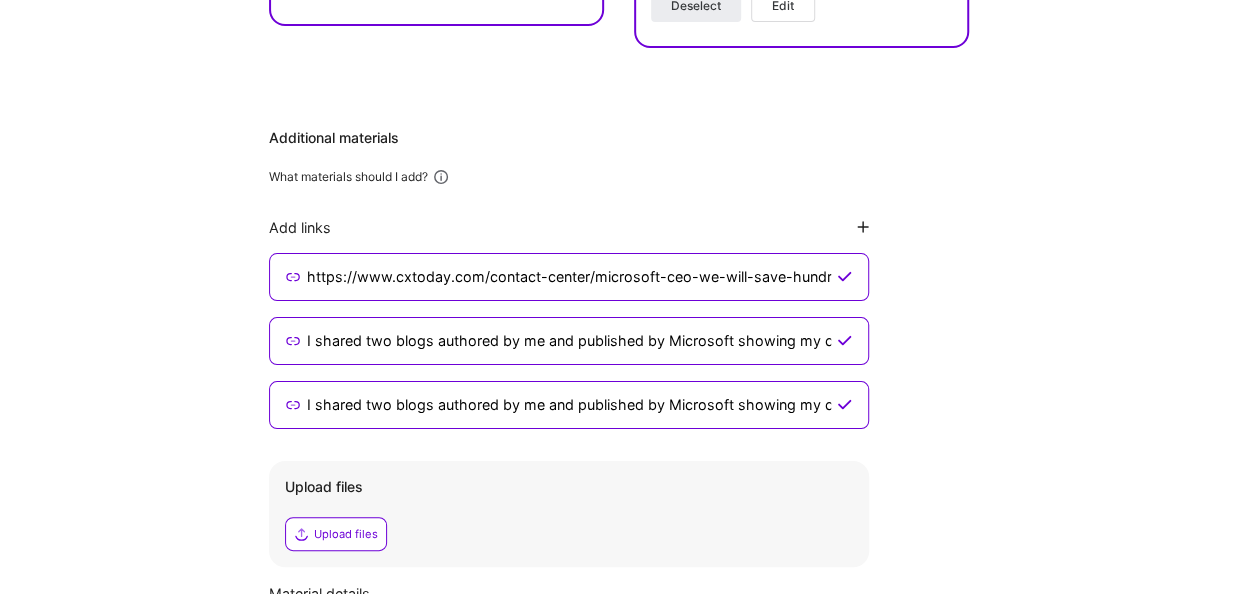 click on "I shared two blogs authored by me and published by Microsoft showing my contributions in Product Strategy, Gen AI and Roadmapping. Third link is the company strategy shared by CEO [PERSON]" at bounding box center (568, 341) 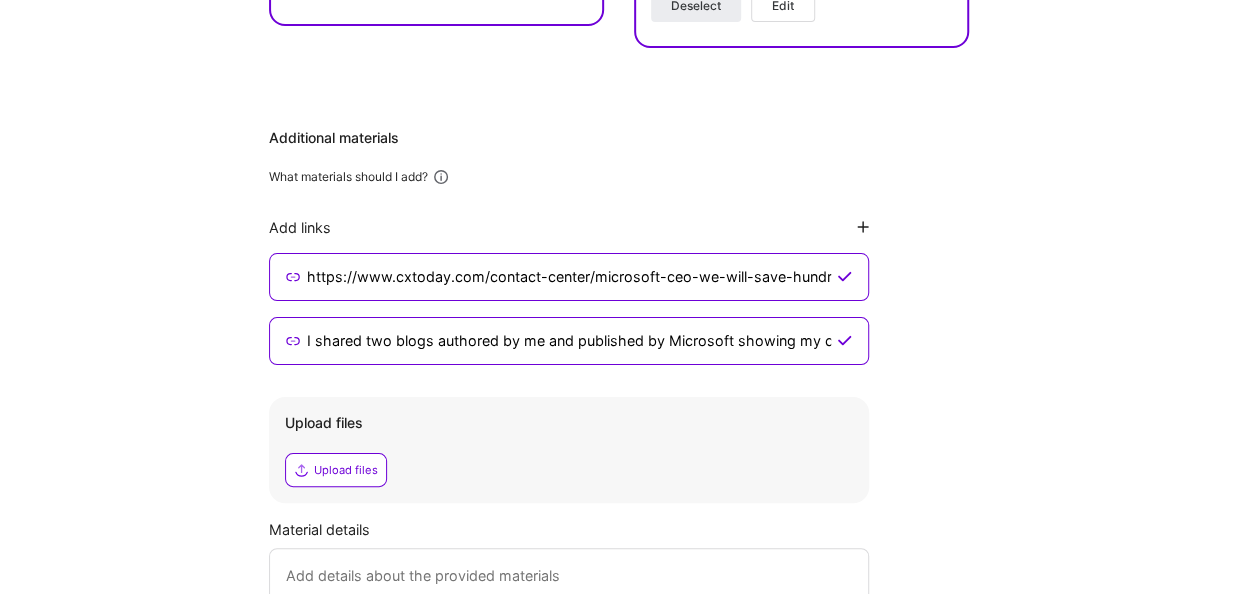 type on "I shared two blogs authored by me and published by Microsoft showing my contributions in Product Strategy, Gen AI and Roadmapping. Third link is the company strategy shared by CEO [PERSON], and I was part of the team which delivered $ 100M+ in savings for Microsoft Contact Center." 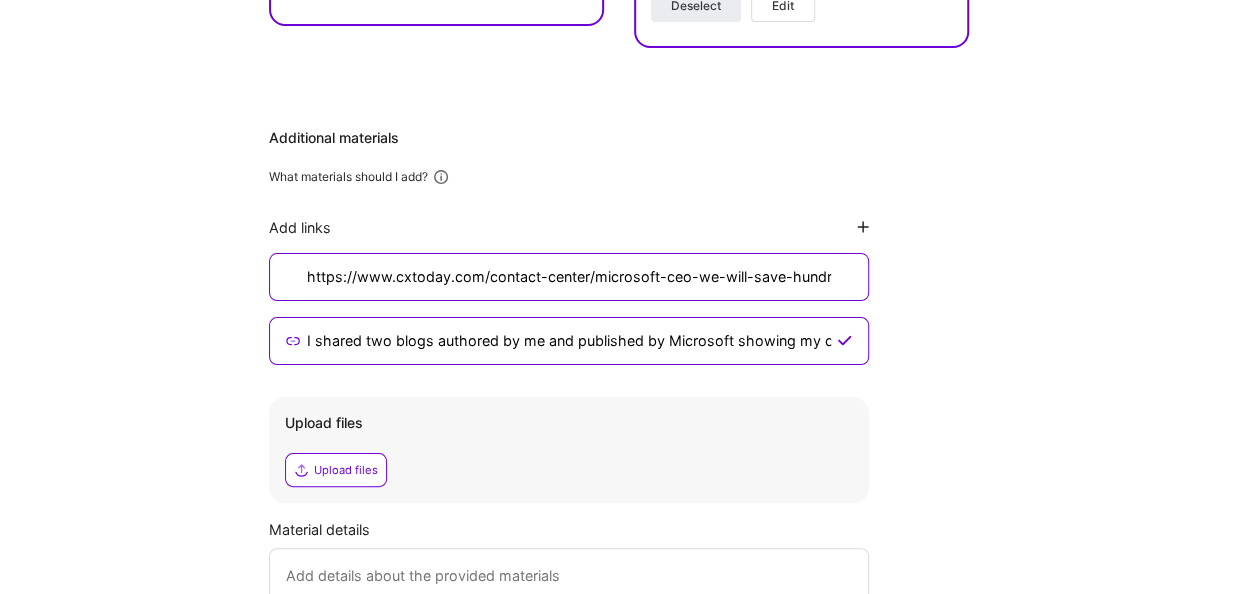 type 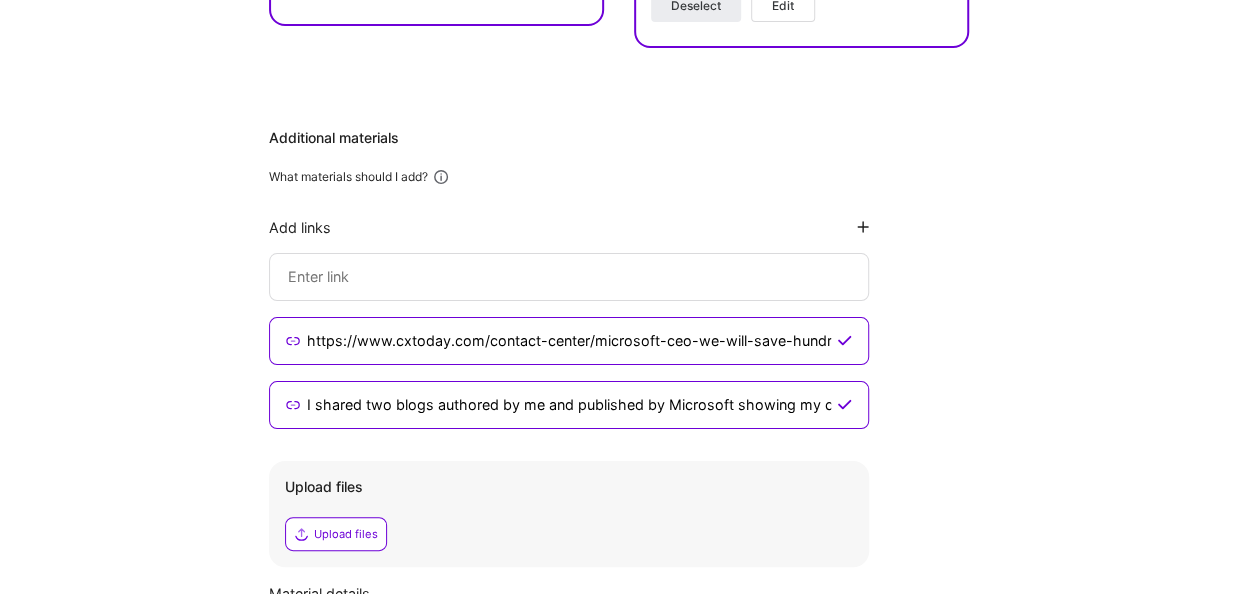 click 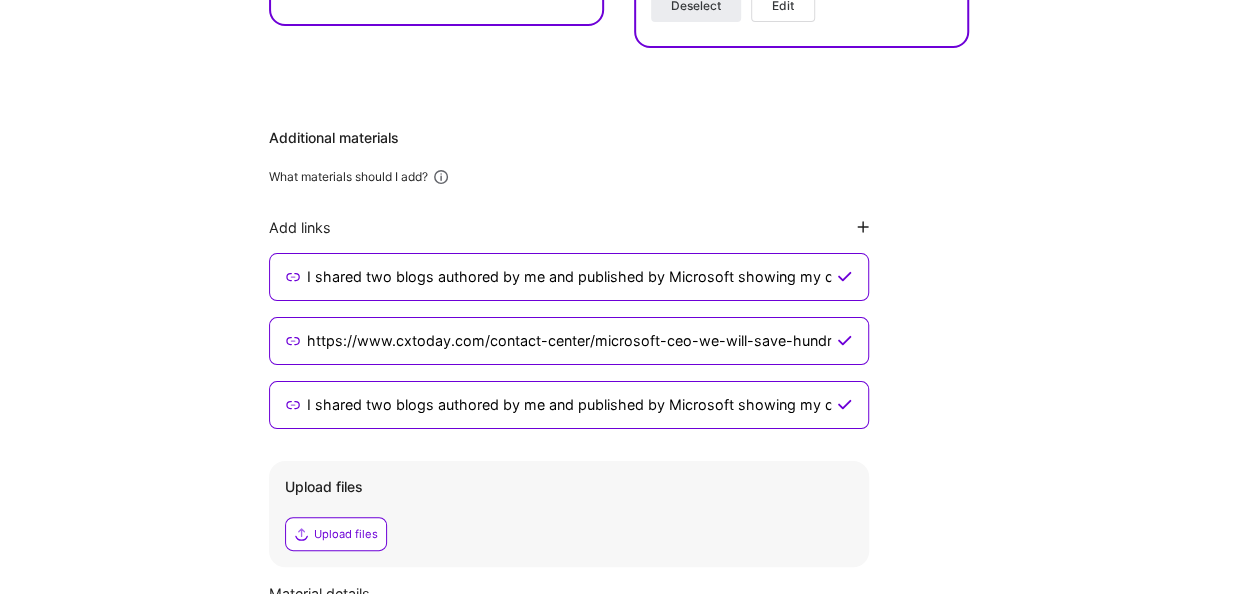 scroll, scrollTop: 0, scrollLeft: 629, axis: horizontal 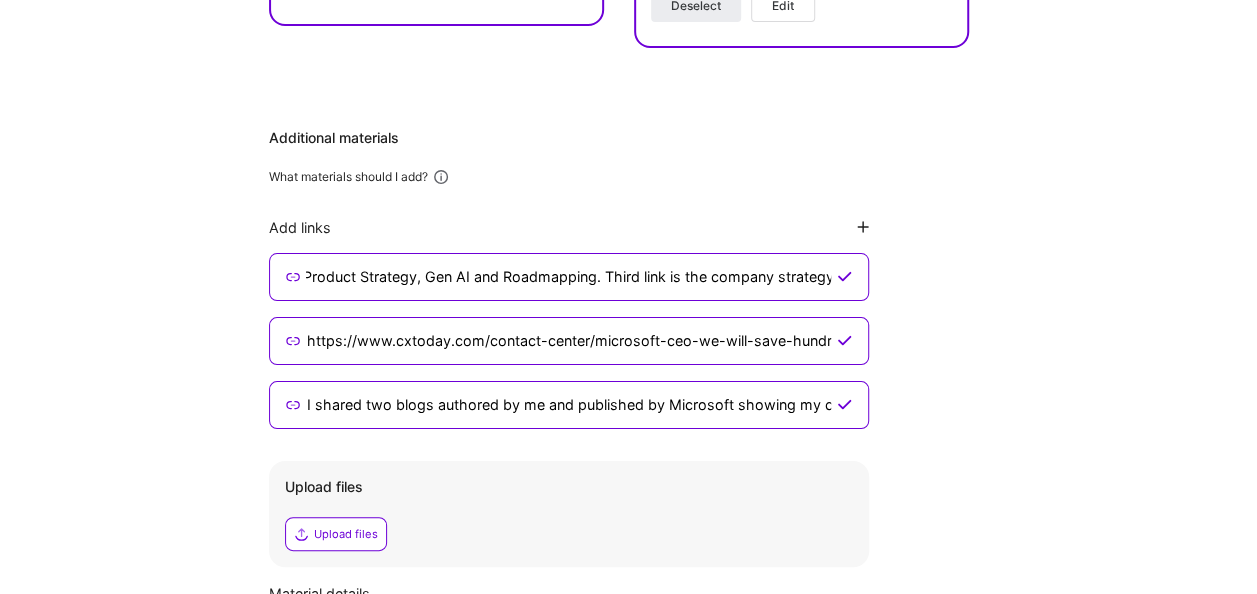 type on "I shared two blogs authored by me and published by Microsoft showing my contributions in Product Strategy, Gen AI and Roadmapping. Third link is the company strategy shared by CEO [PERSON]" 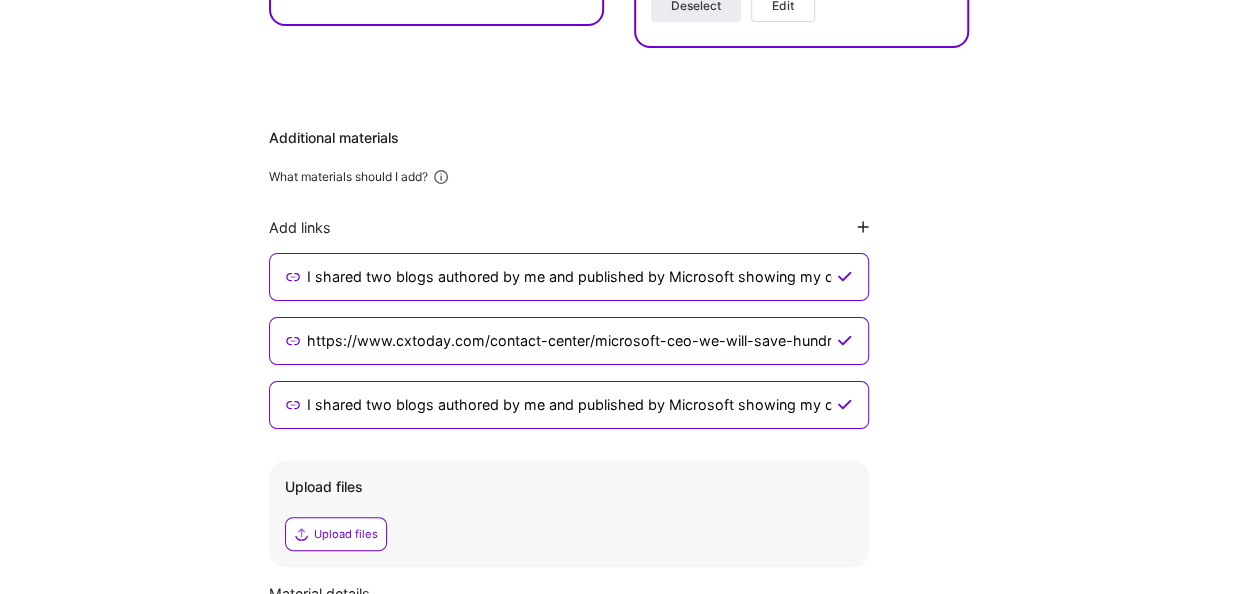 click on "I shared two blogs authored by me and published by Microsoft showing my contributions in Product Strategy, Gen AI and Roadmapping. Third link is the company strategy shared by CEO [PERSON], and I was part of the team which delivered $ 100M+ in savings for Microsoft Contact Center." at bounding box center [568, 405] 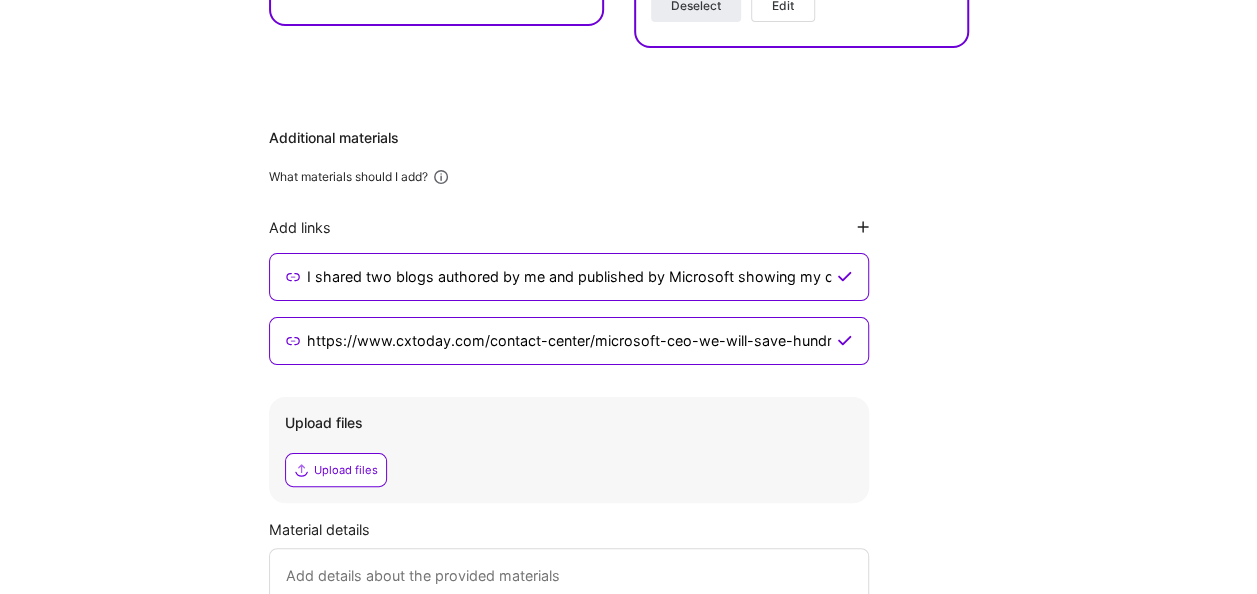 click at bounding box center [863, 227] 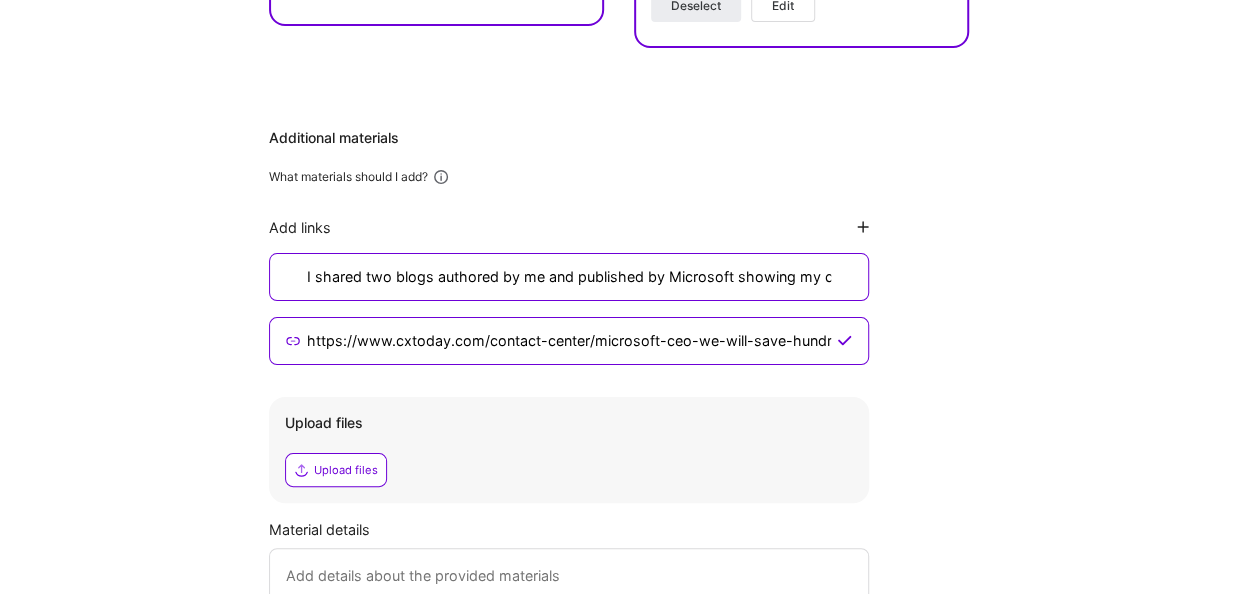 type 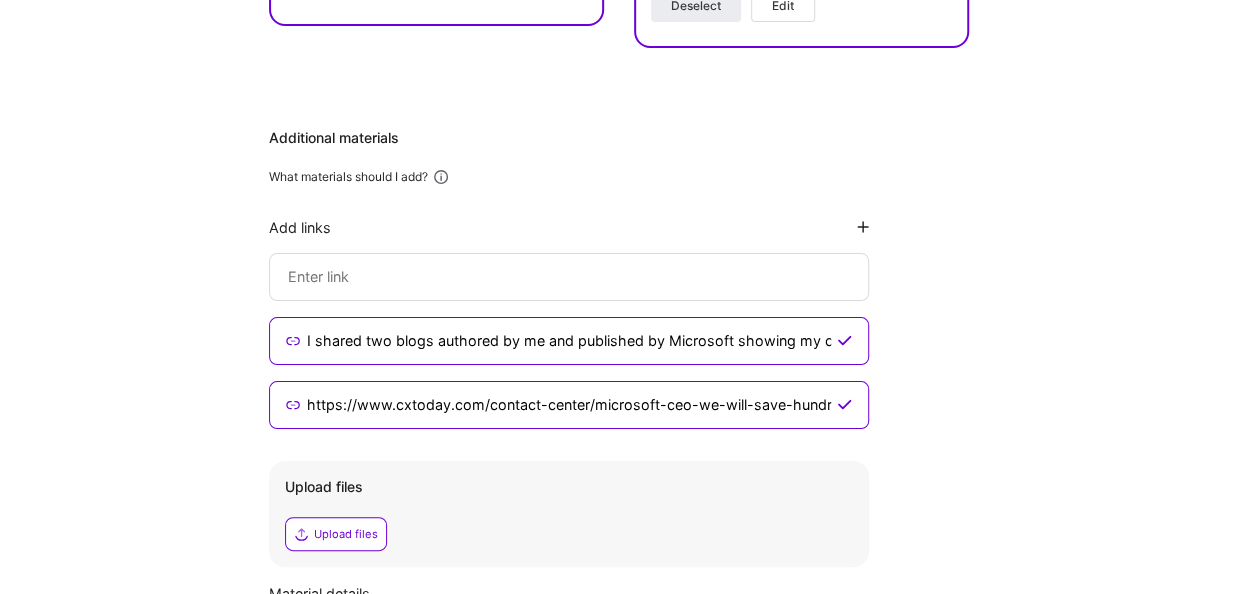 click 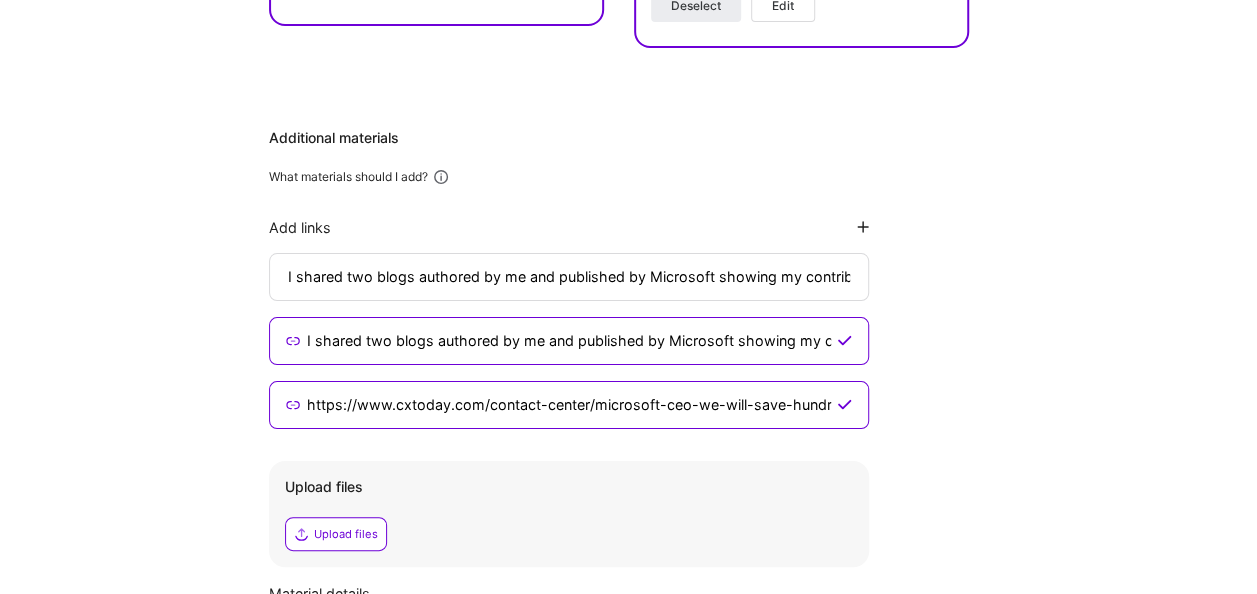 scroll, scrollTop: 0, scrollLeft: 491, axis: horizontal 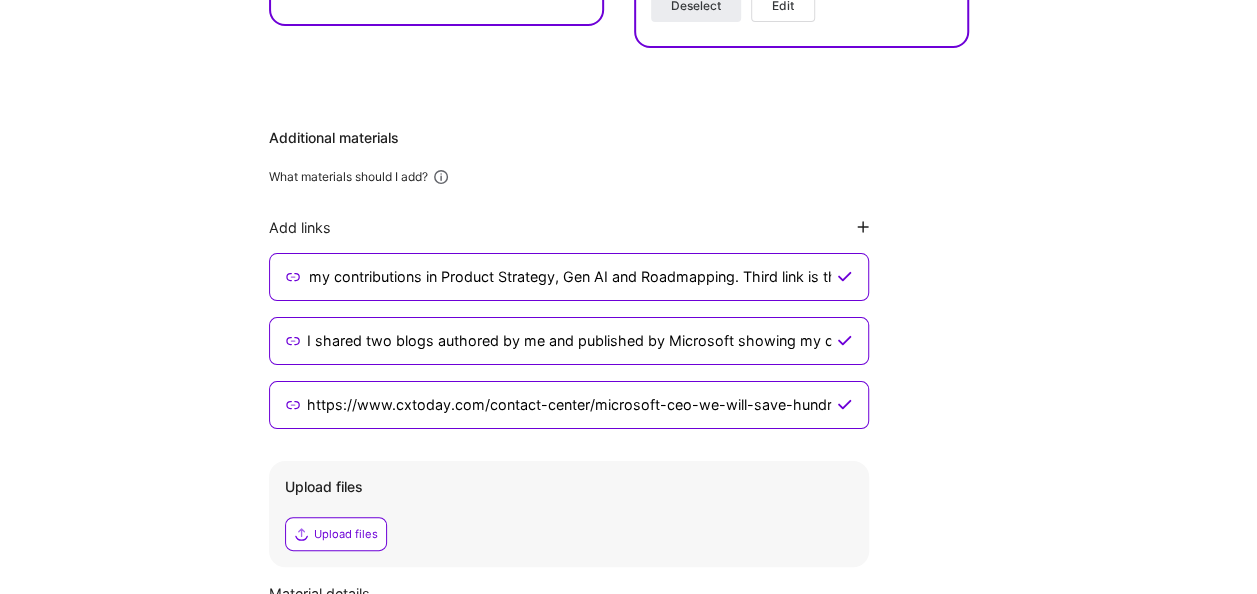 type on "I shared two blogs authored by me and published by Microsoft showing my contributions in Product Strategy, Gen AI and Roadmapping. Third link is the company strategy shared by CEO [PERSON], and I was part of the team which delivered $ 100M+ in savings for Microsoft Contact Center." 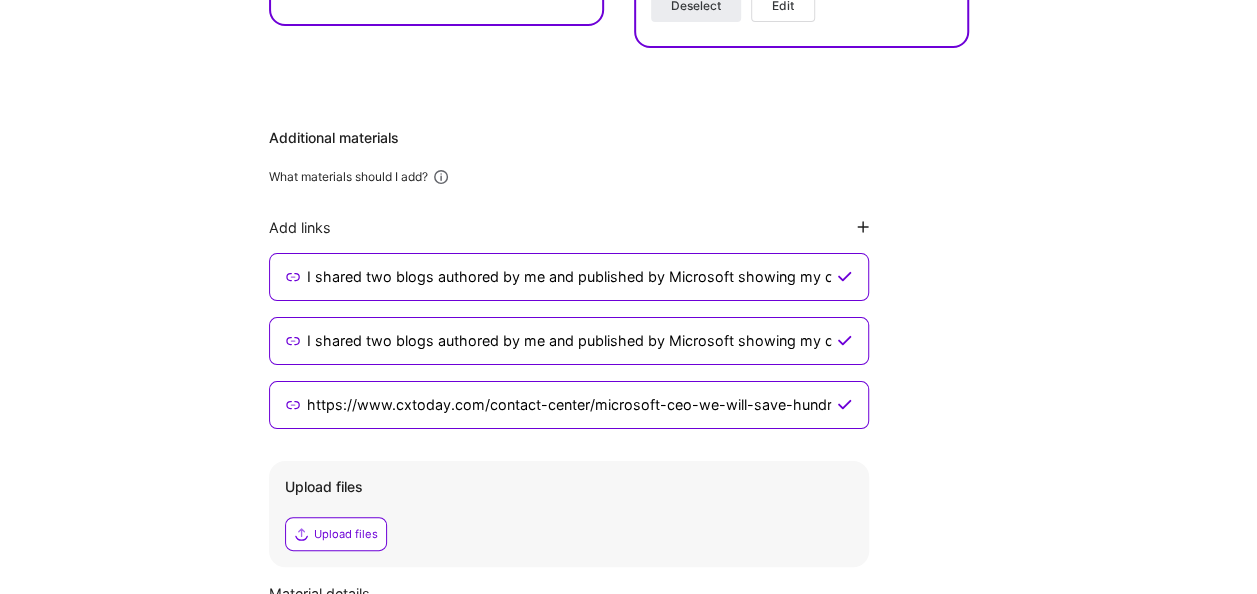 click on "Additional materials What materials should I add? Add links https://www.microsoft.com/en-us/dynamics-365/blog/it-professional/2024/05/20/transform-seller-productivity-with-copilot-in-dynamics-365-sales/ https://www.microsoft.com/en-us/dynamics-365/blog/it-professional/2023/03/30/supercharge-sales-conversion-in-3-easy-steps-to-drive-revenue-and-customer-wins/ https://www.cxtoday.com/contact-center/microsoft-ceo-we-will-save-hundreds-of-millions-with-contact-center-genai/ Upload files Upload files Material details" at bounding box center (619, 440) 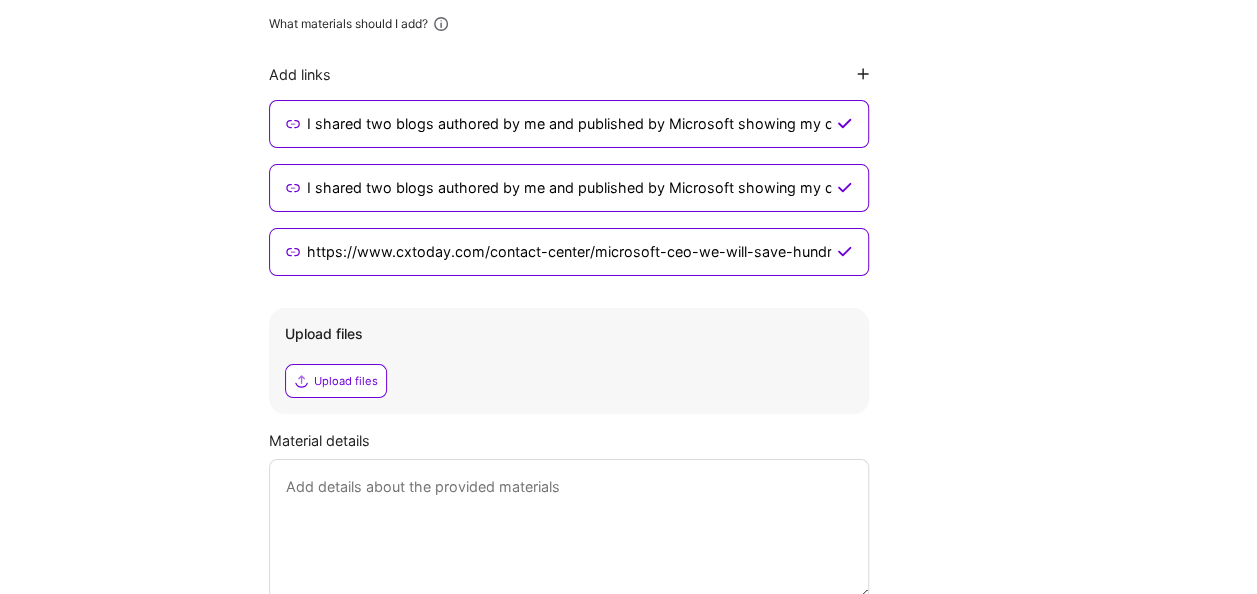 scroll, scrollTop: 1047, scrollLeft: 0, axis: vertical 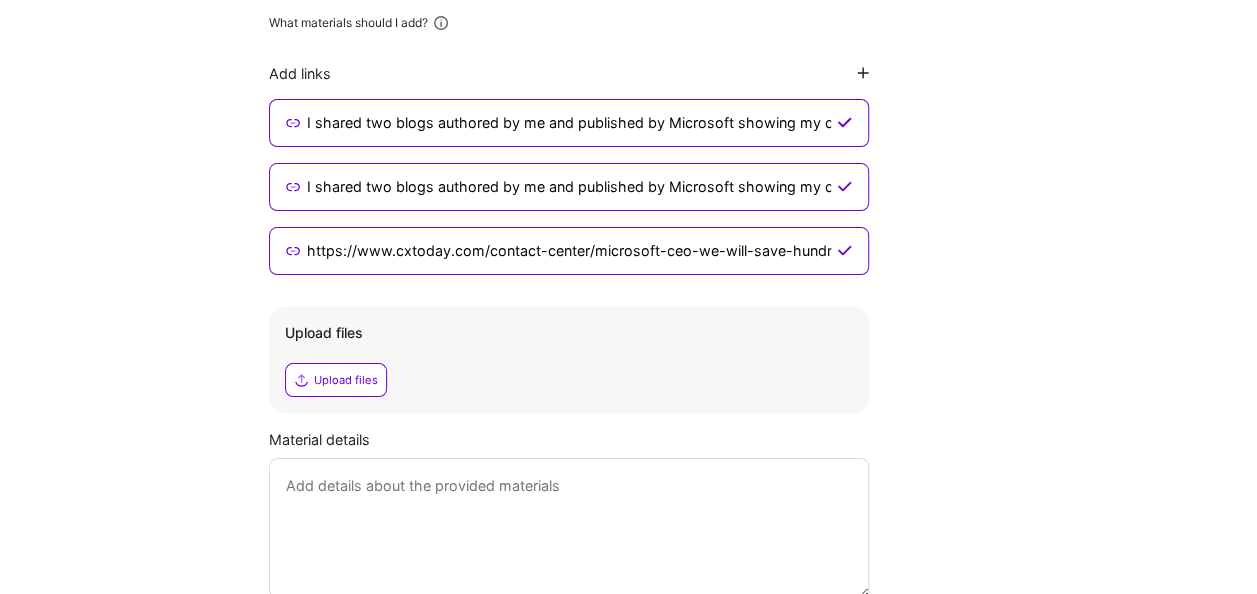 click at bounding box center [569, 528] 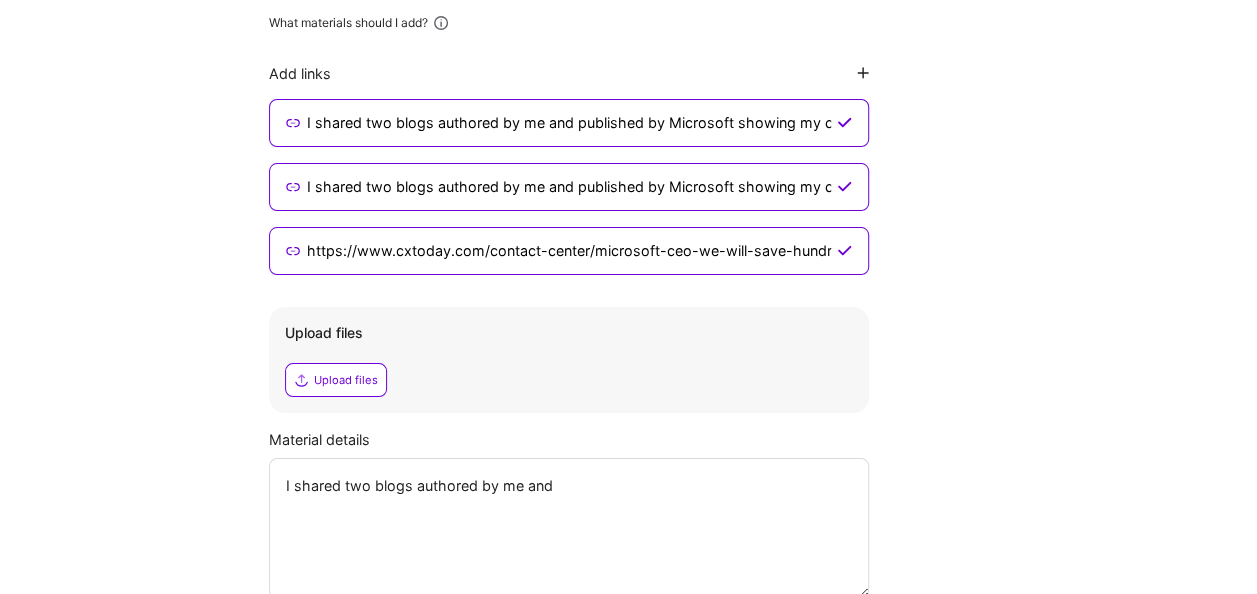 paste on "published on Microsoft" 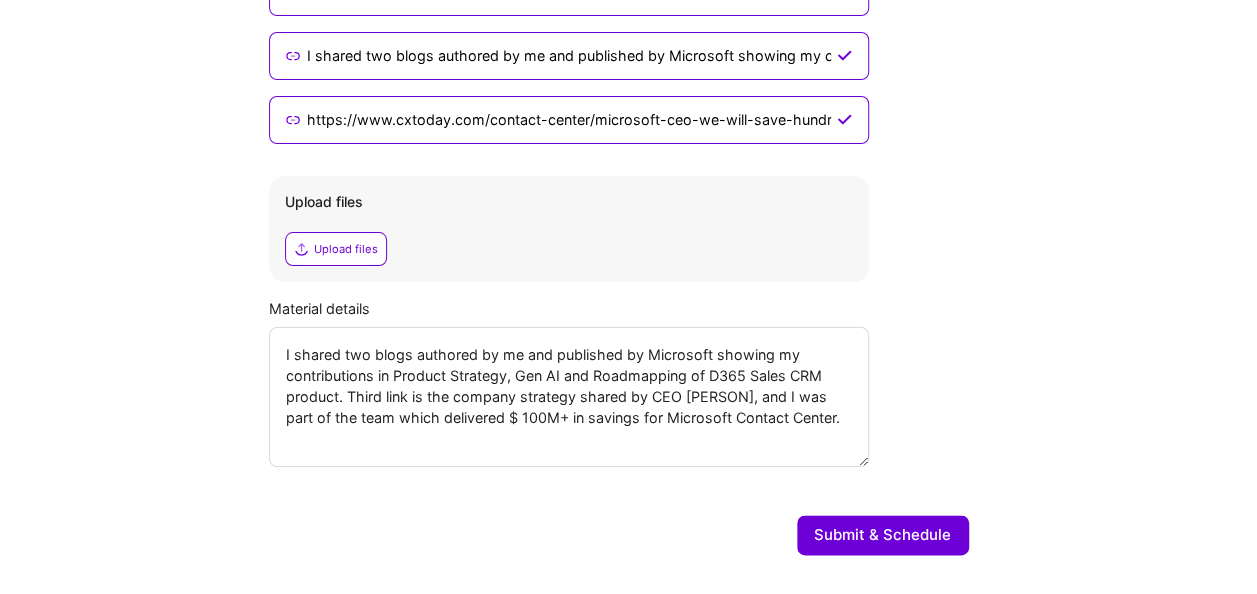 scroll, scrollTop: 1179, scrollLeft: 0, axis: vertical 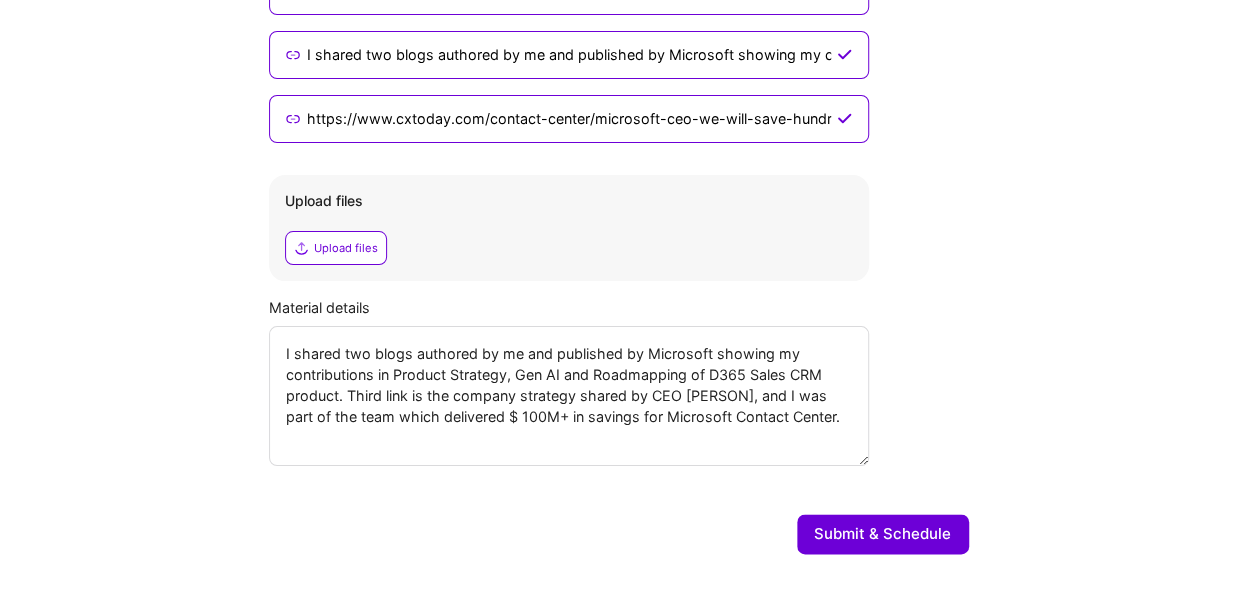 type on "I shared two blogs authored by me and published by Microsoft showing my contributions in Product Strategy, Gen AI and Roadmapping of D365 Sales CRM product. Third link is the company strategy shared by CEO [PERSON], and I was part of the team which delivered $ 100M+ in savings for Microsoft Contact Center." 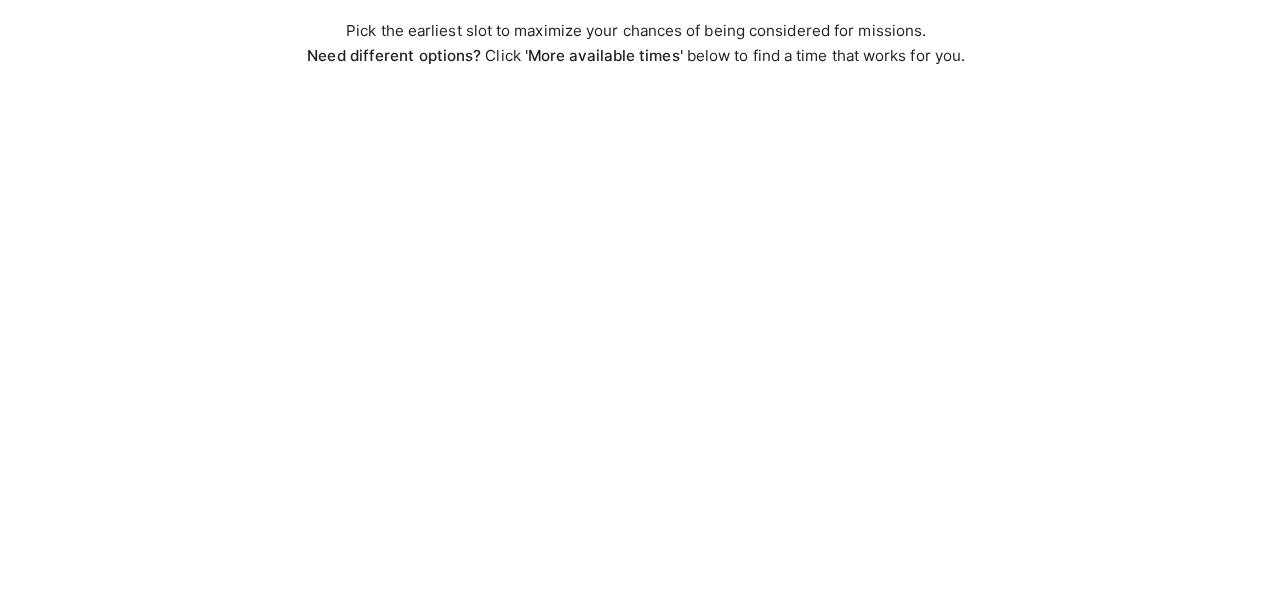 scroll, scrollTop: 0, scrollLeft: 0, axis: both 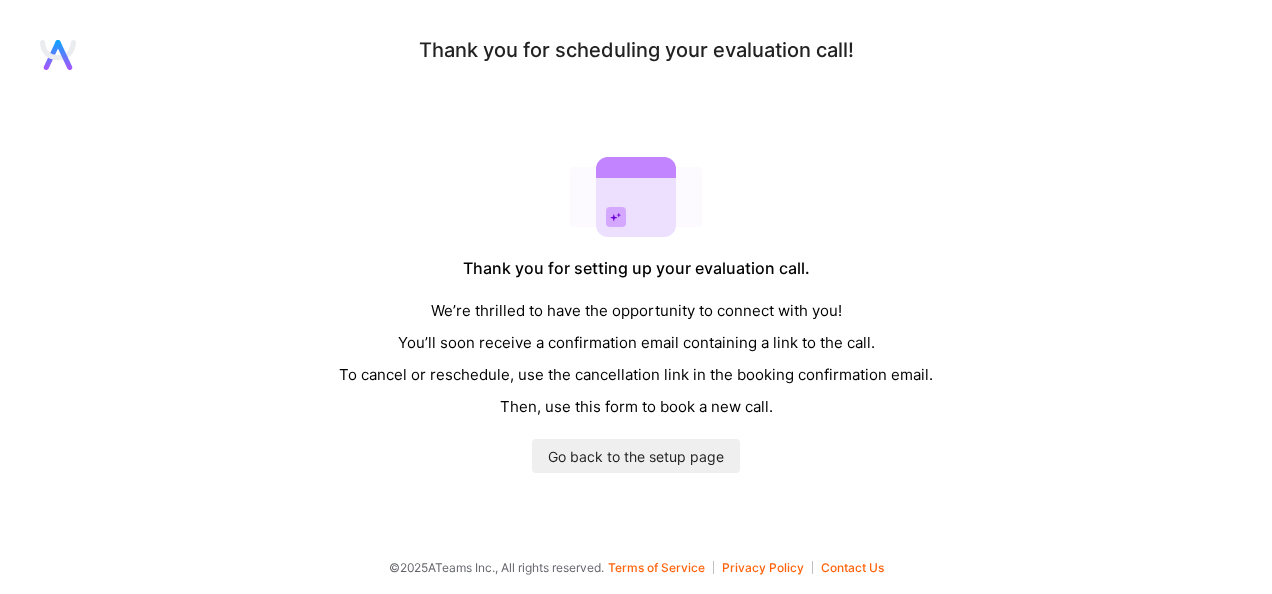 click on "We’re thrilled to have the opportunity to connect with you! You’ll soon receive a confirmation email containing a link to the call. To cancel or reschedule, use the cancellation link in the booking confirmation email. Then, use this form to book a new call." at bounding box center (636, 359) 